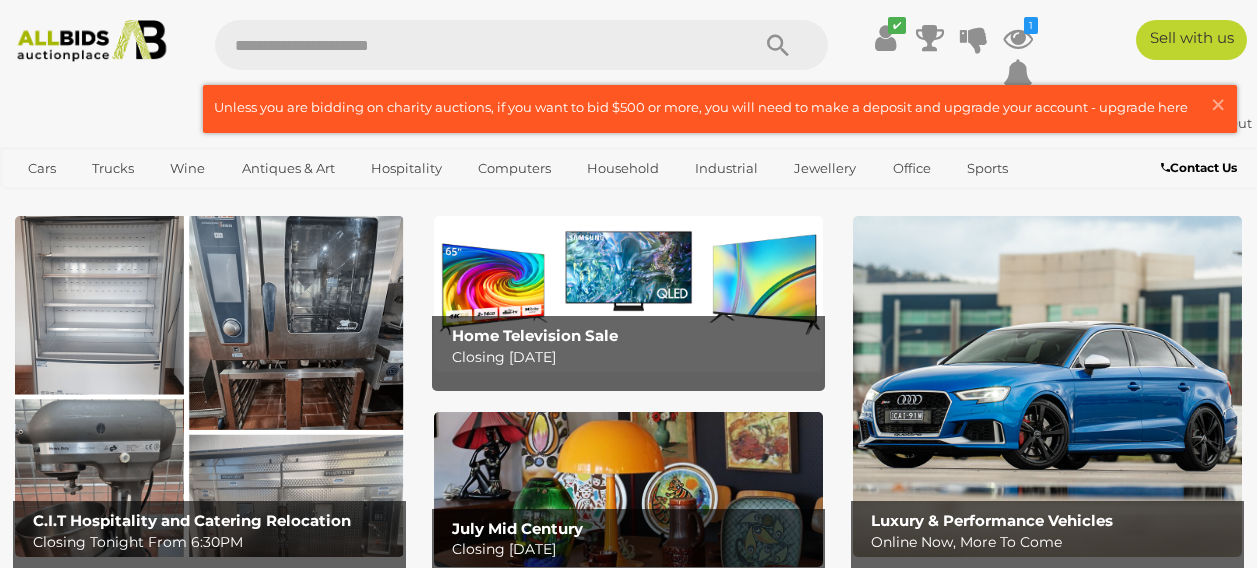 scroll, scrollTop: 100, scrollLeft: 0, axis: vertical 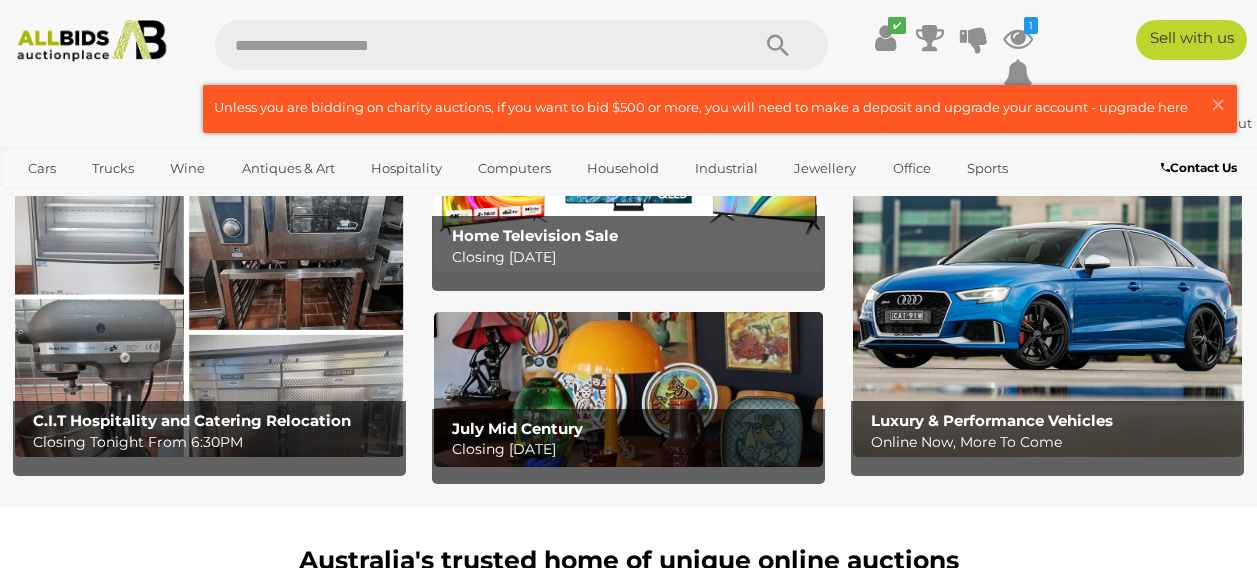 click on "C.I.T Hospitality and Catering Relocation" at bounding box center [192, 420] 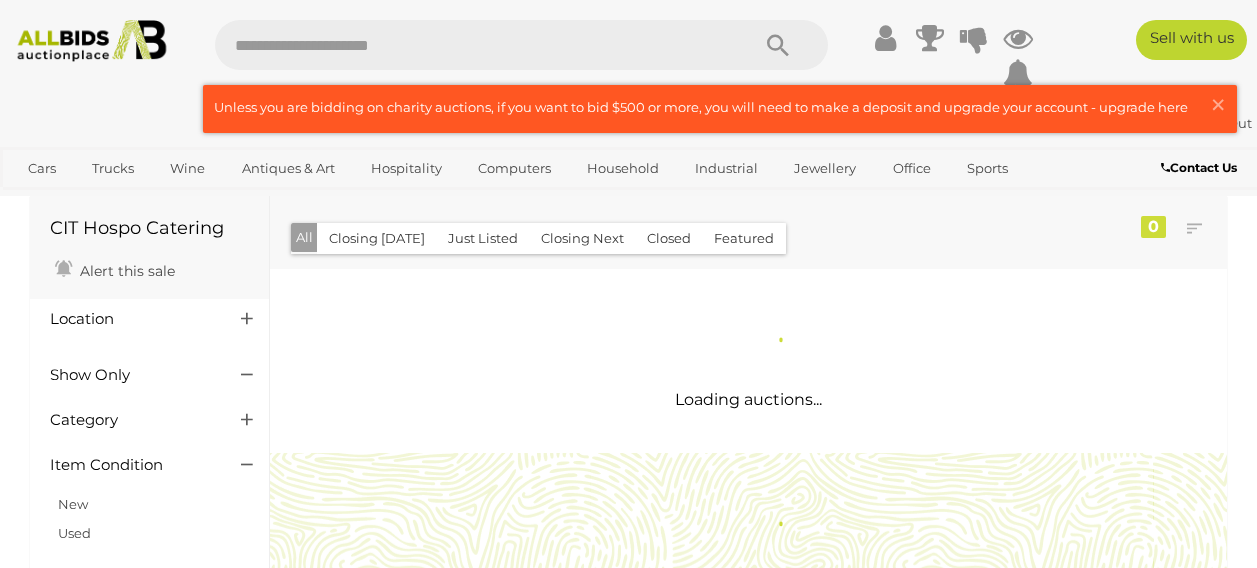scroll, scrollTop: 0, scrollLeft: 0, axis: both 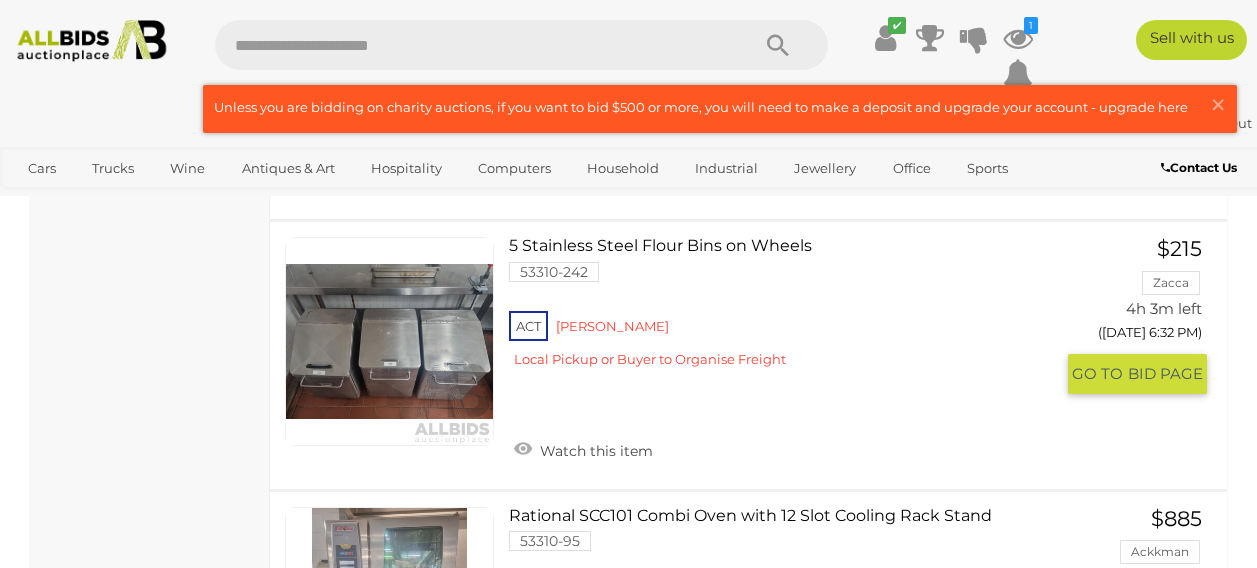 click at bounding box center [389, 341] 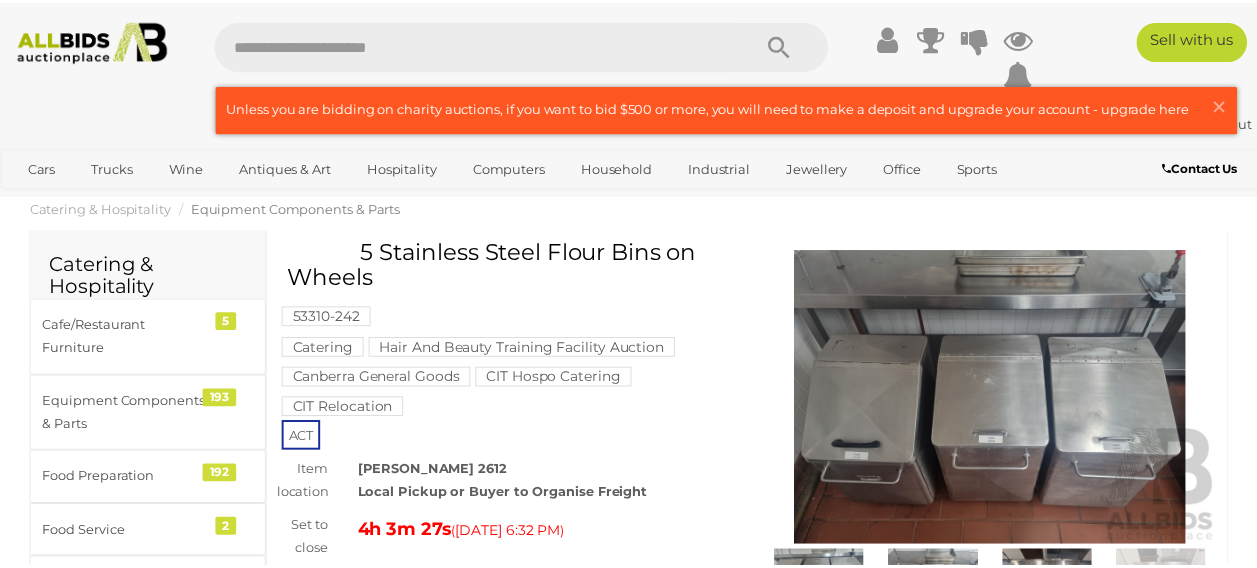 scroll, scrollTop: 0, scrollLeft: 0, axis: both 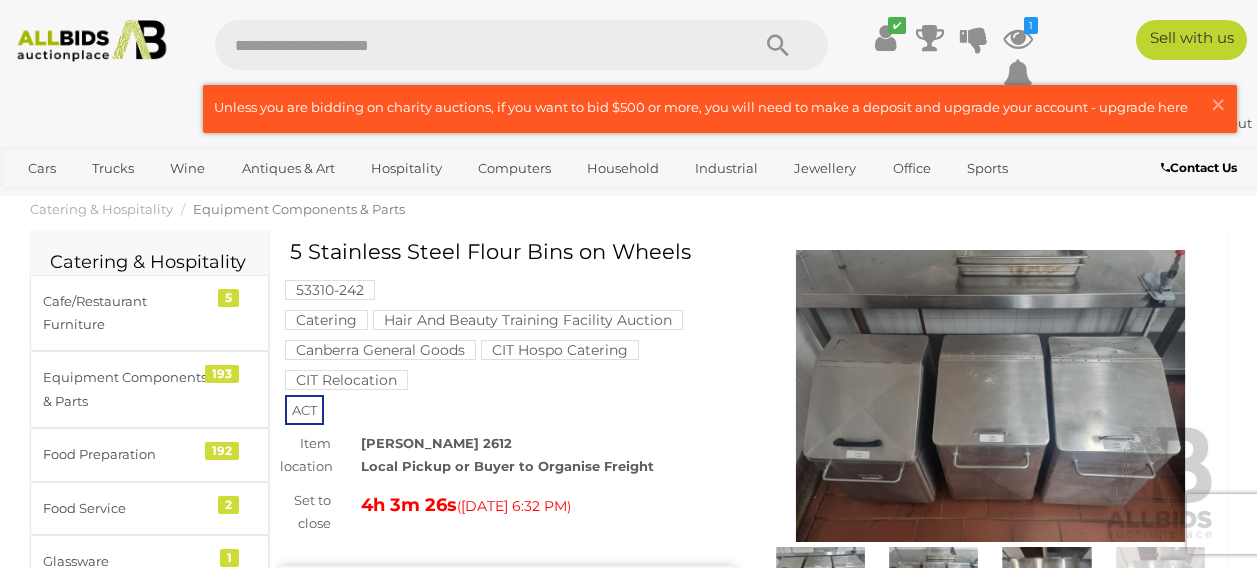 click at bounding box center [991, 396] 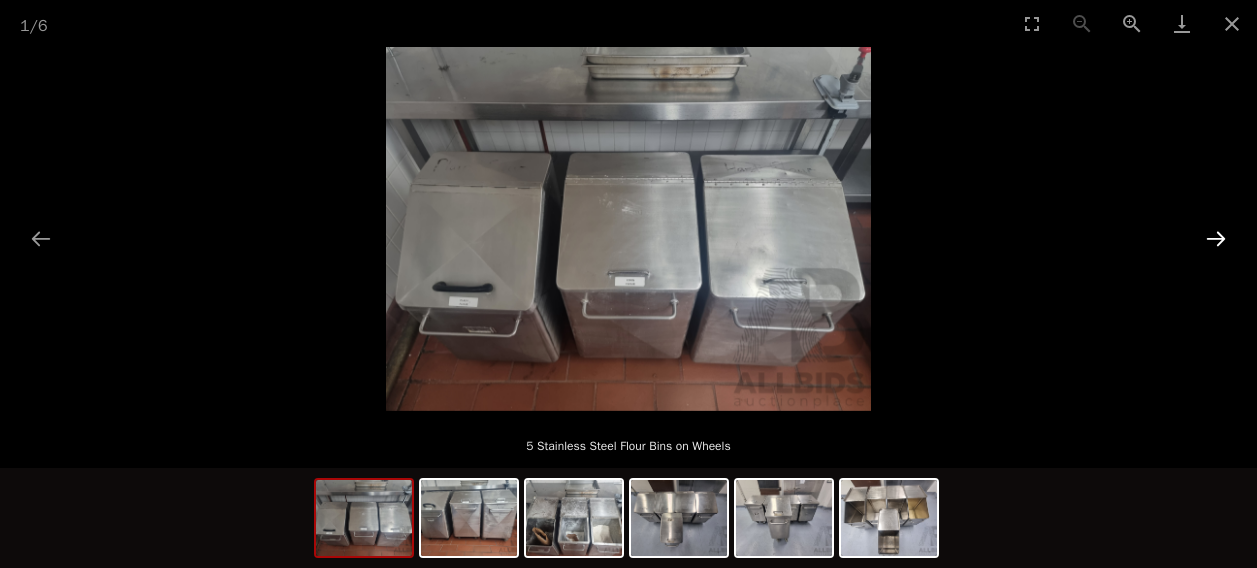 click at bounding box center (1216, 238) 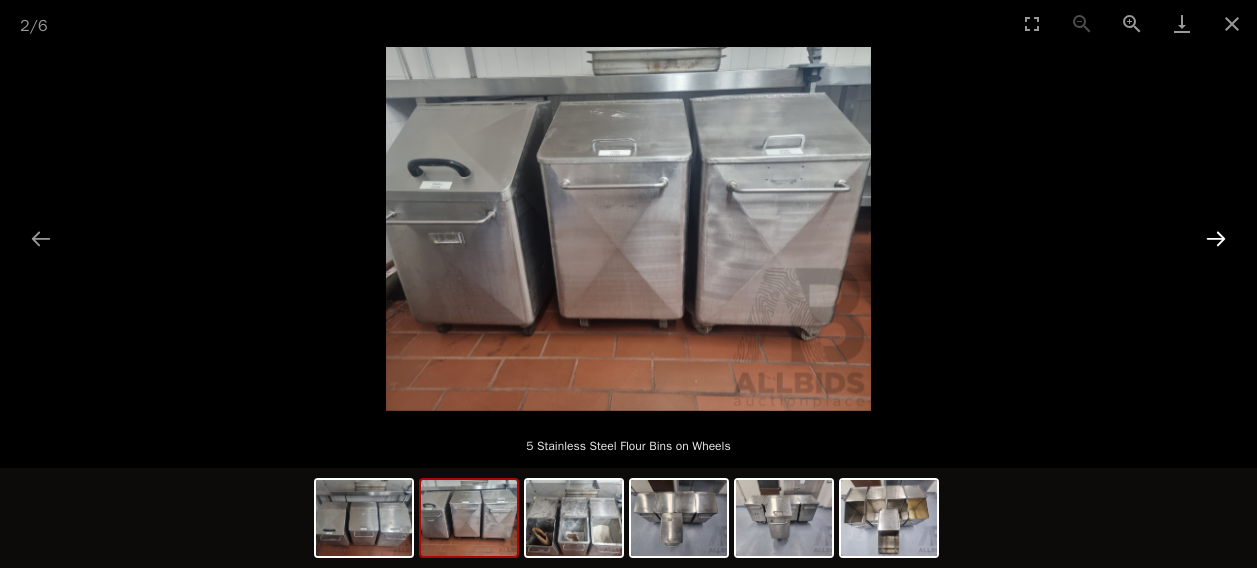 click at bounding box center [1216, 238] 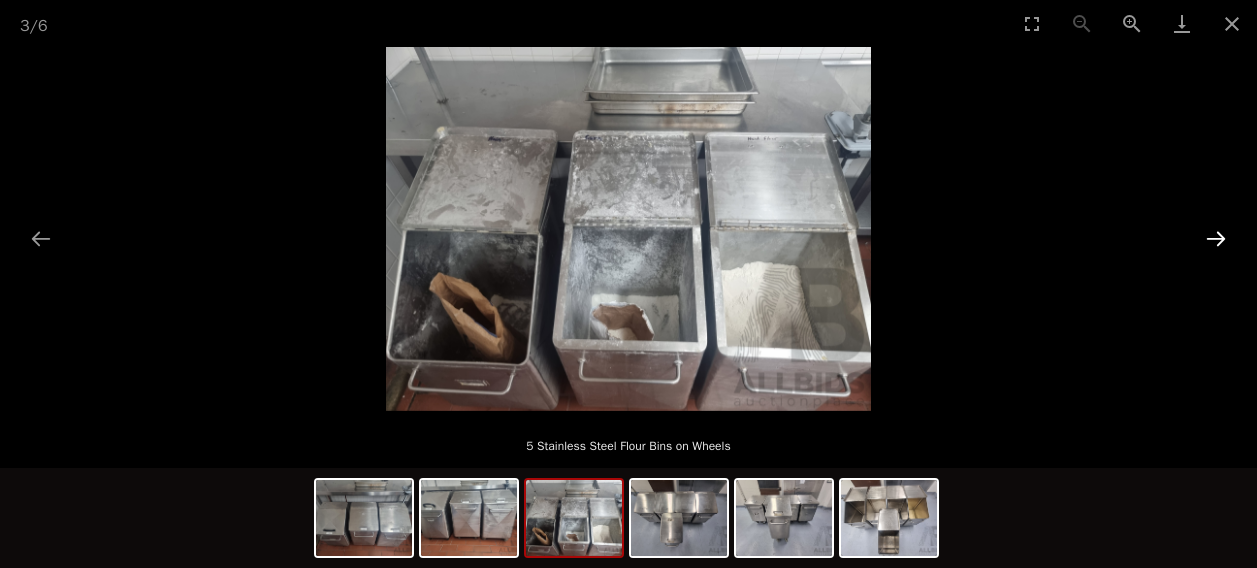 click at bounding box center [1216, 238] 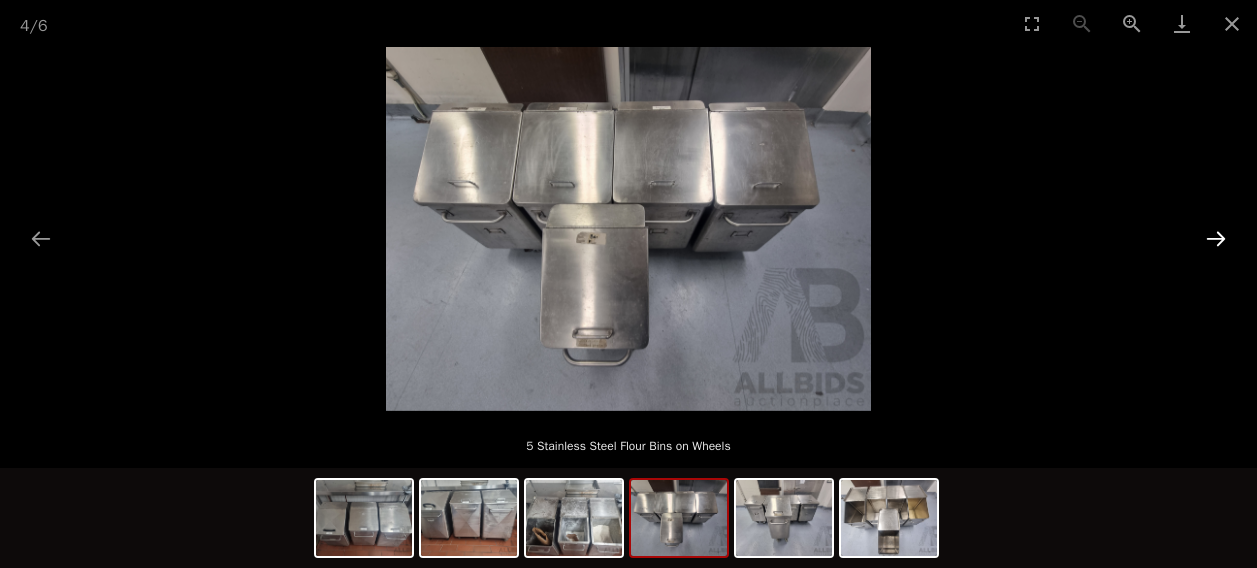 click at bounding box center (1216, 238) 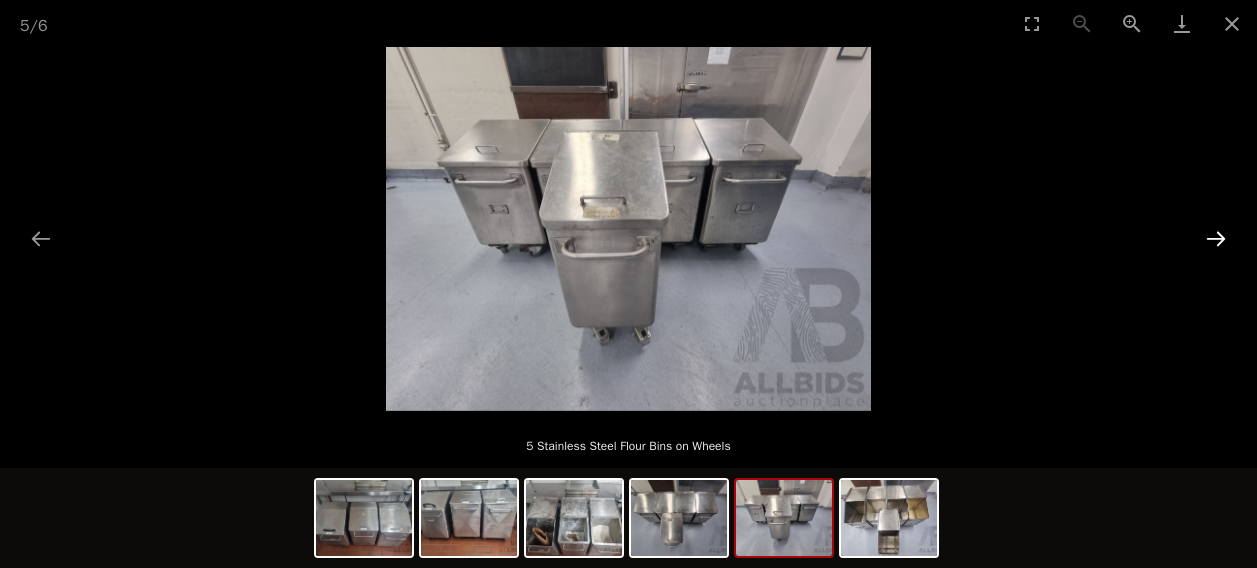 click at bounding box center (1216, 238) 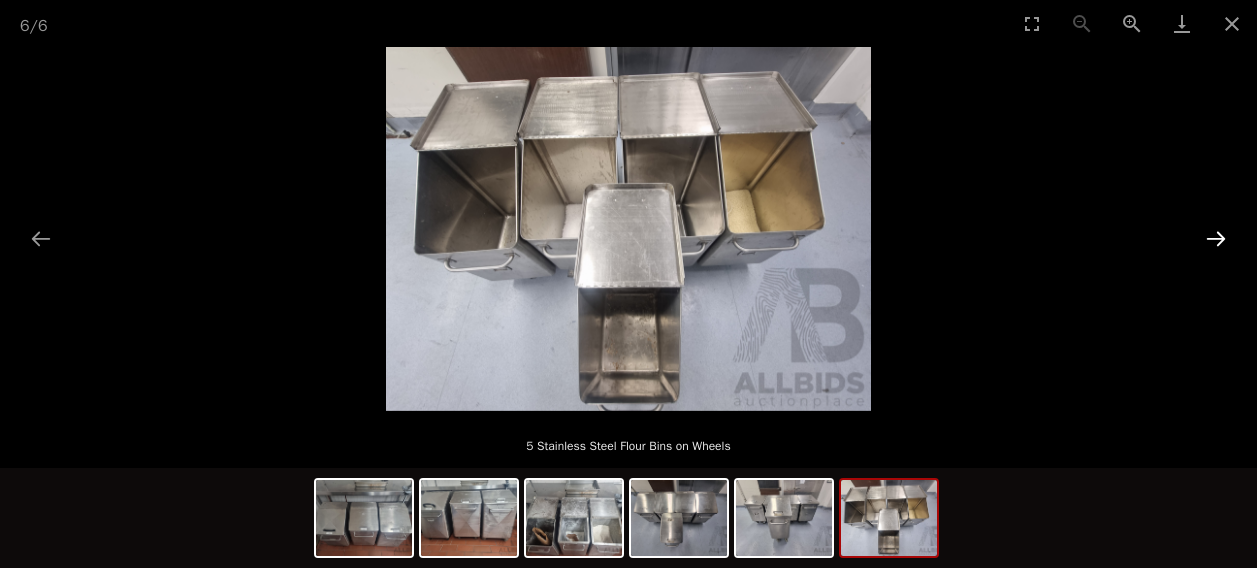 click at bounding box center [1216, 238] 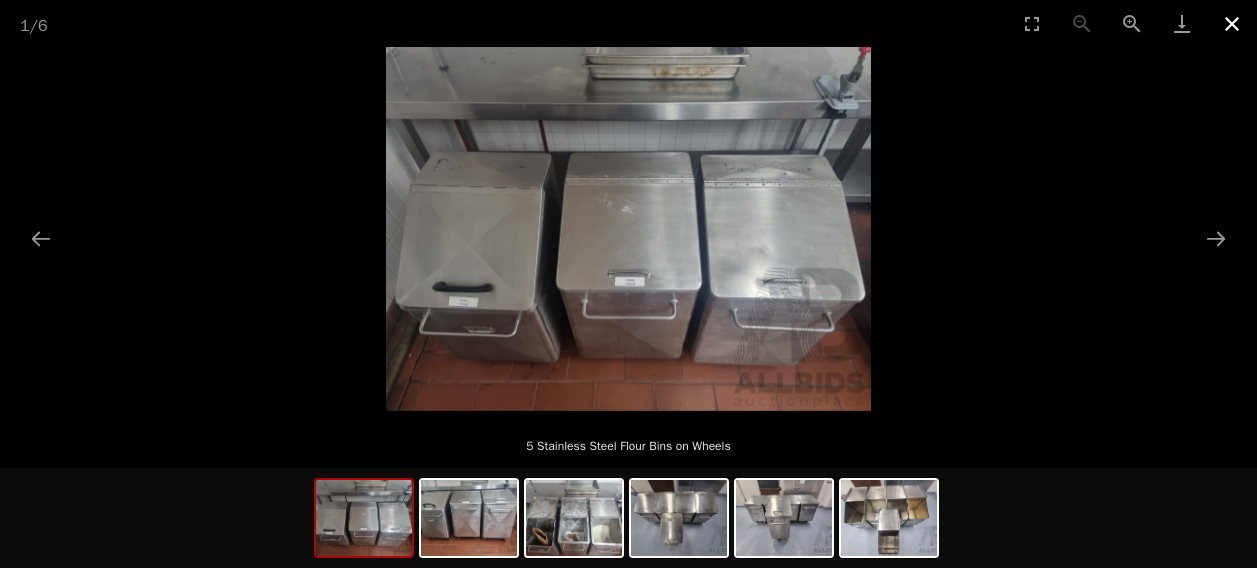click at bounding box center (1232, 23) 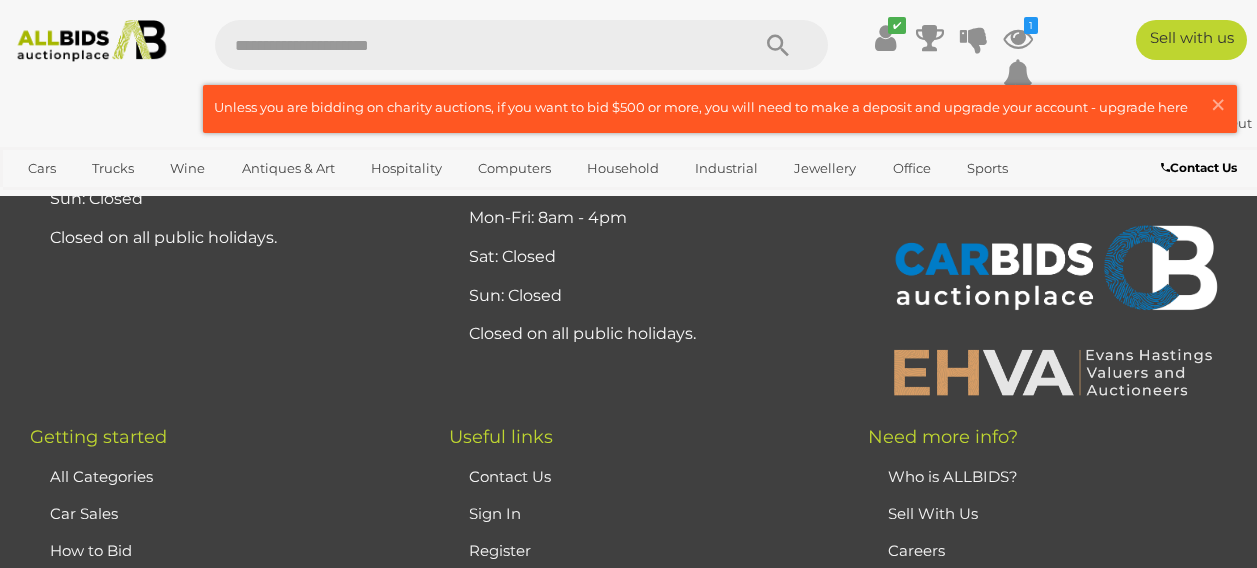 scroll, scrollTop: 27950, scrollLeft: 0, axis: vertical 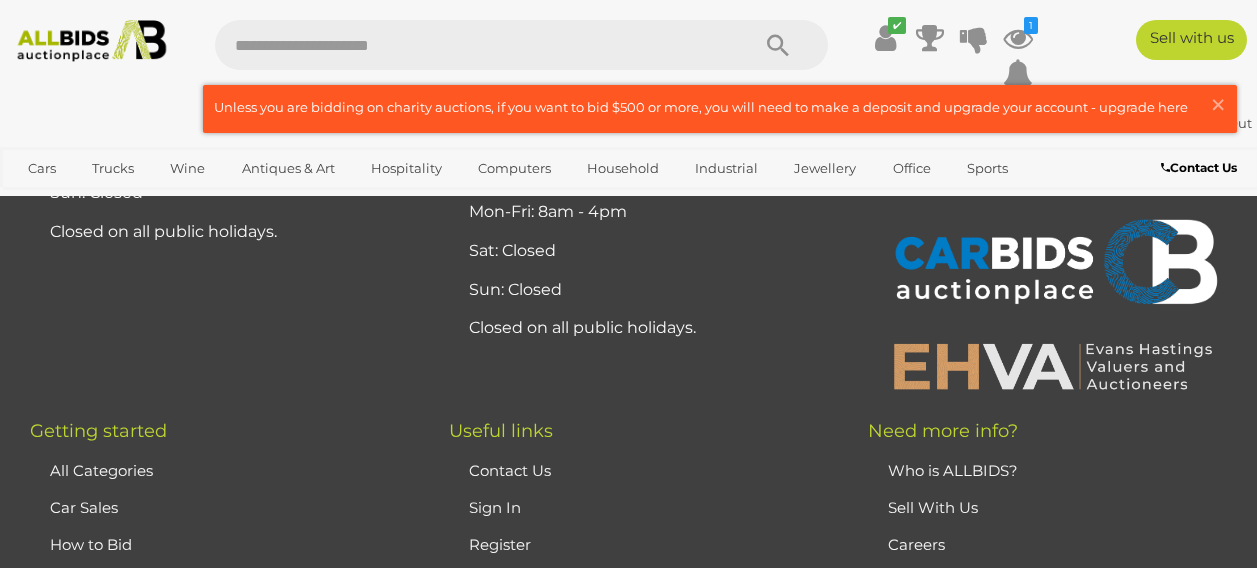 click on "2" at bounding box center [403, -124] 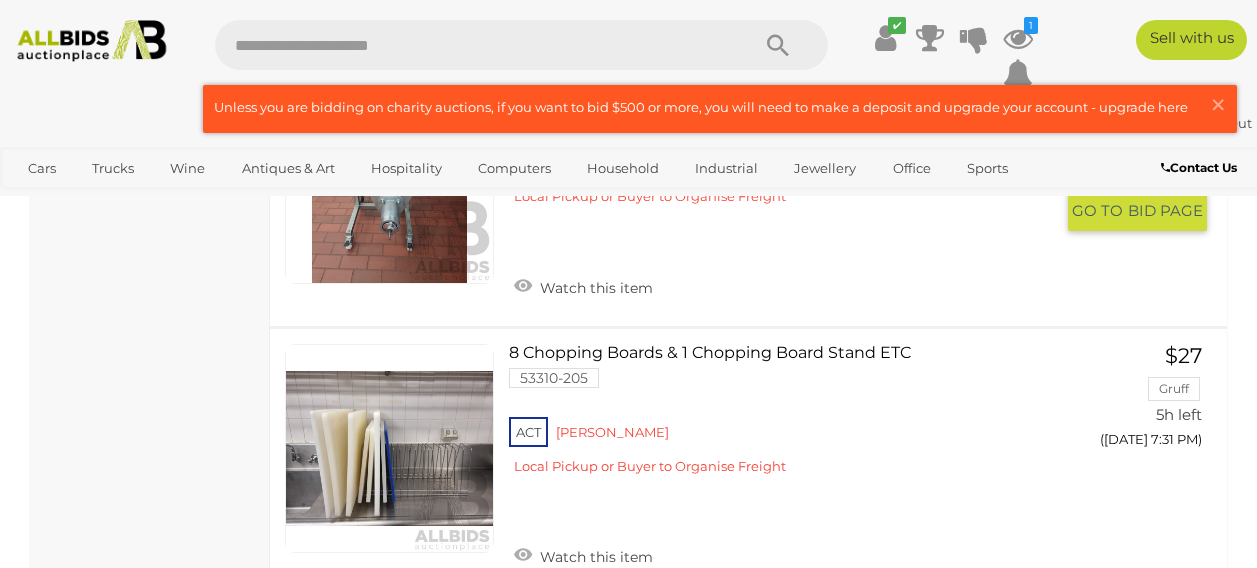 scroll, scrollTop: 10402, scrollLeft: 0, axis: vertical 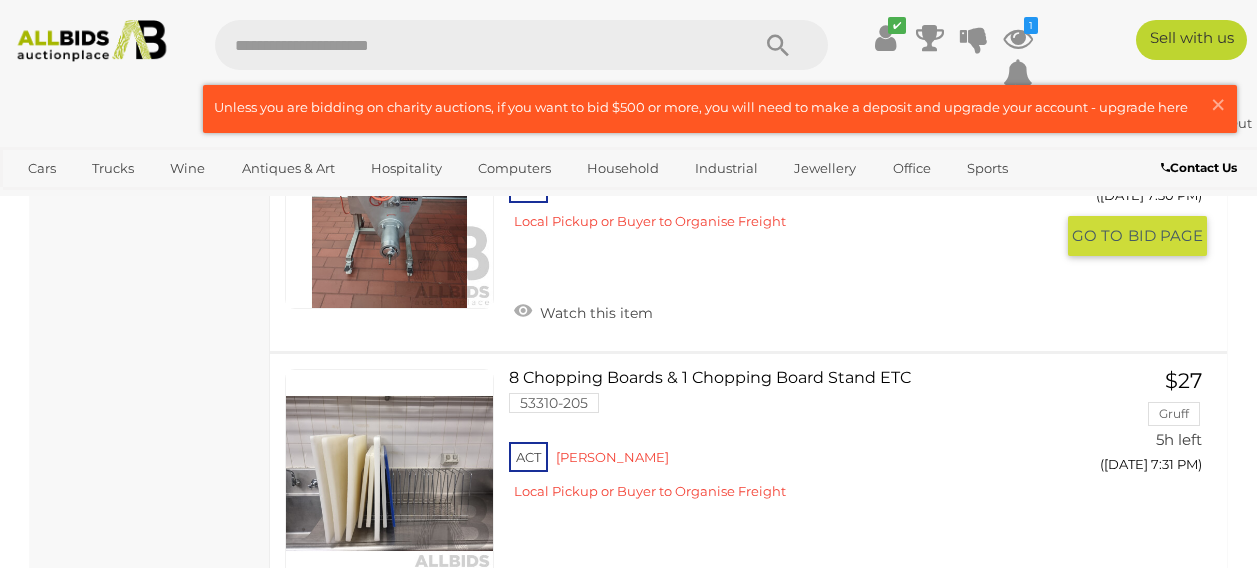 click at bounding box center (389, 203) 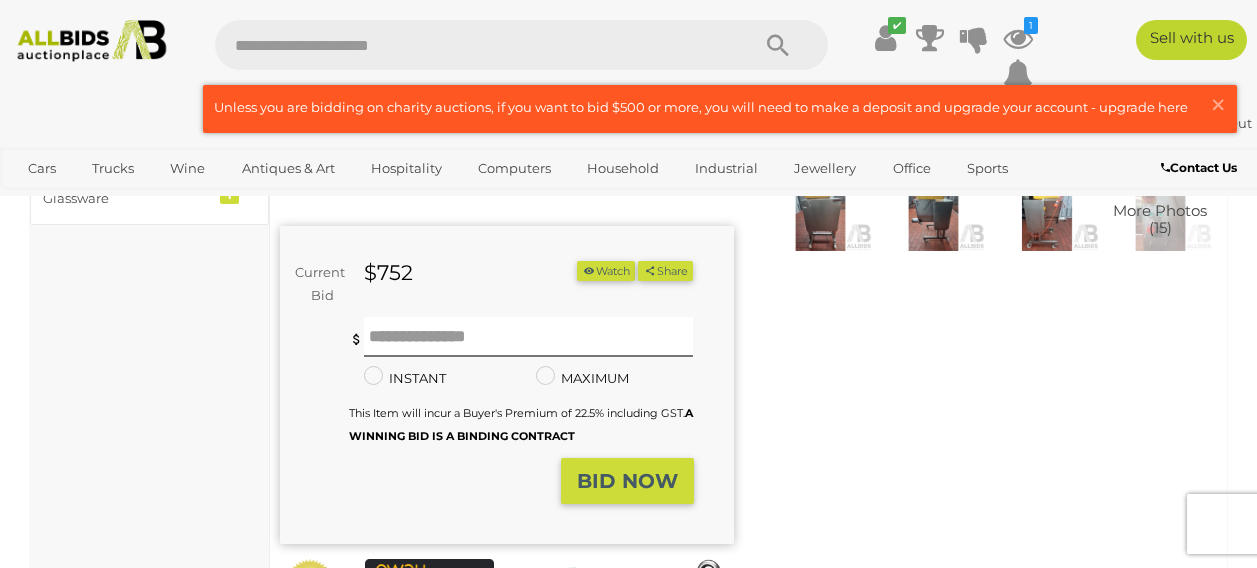 scroll, scrollTop: 400, scrollLeft: 0, axis: vertical 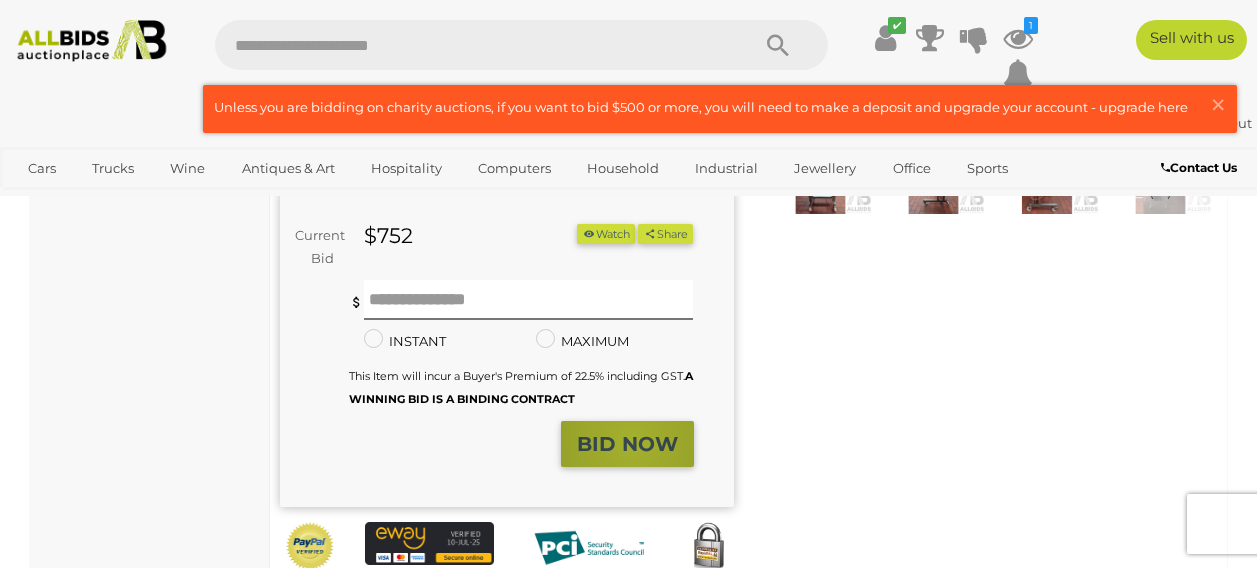 click on "BID NOW" at bounding box center [627, 444] 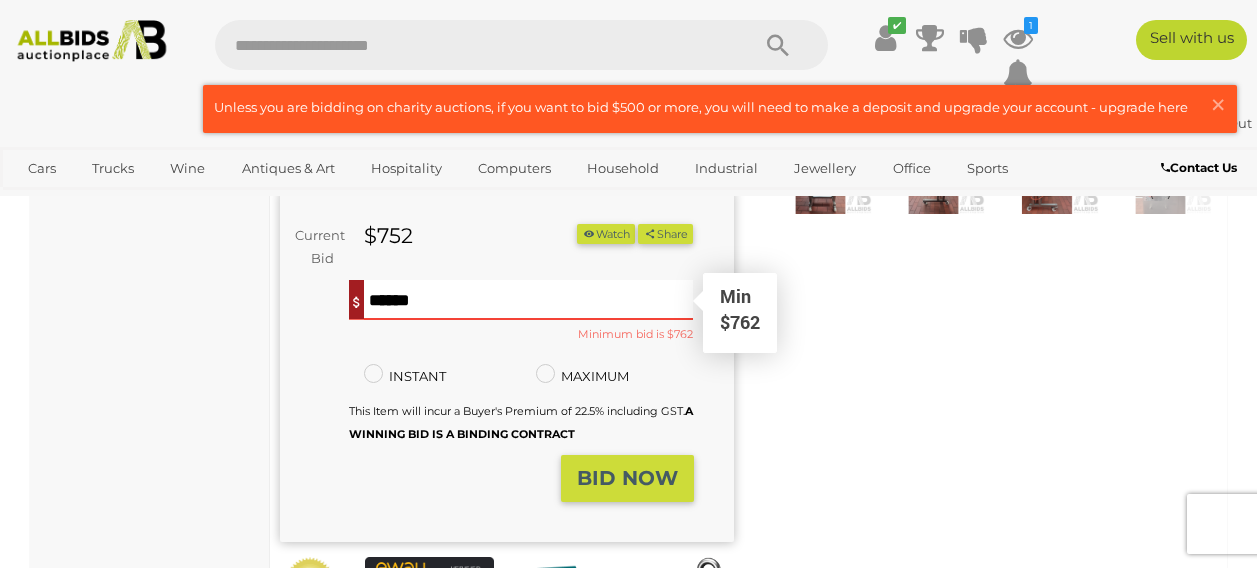 click at bounding box center (529, 300) 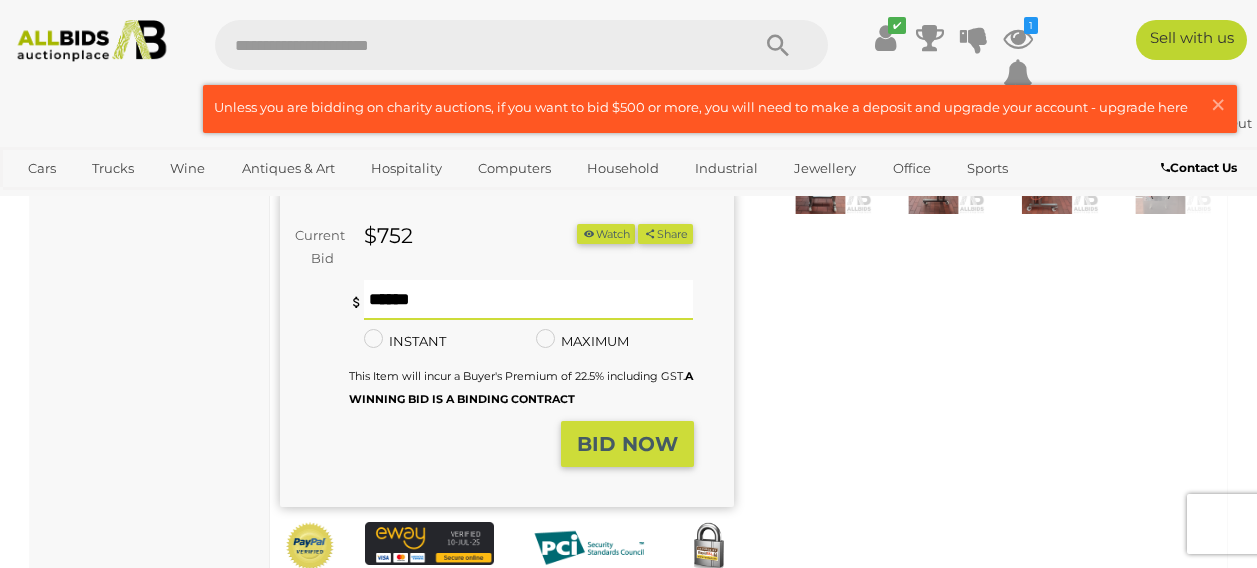 type on "***" 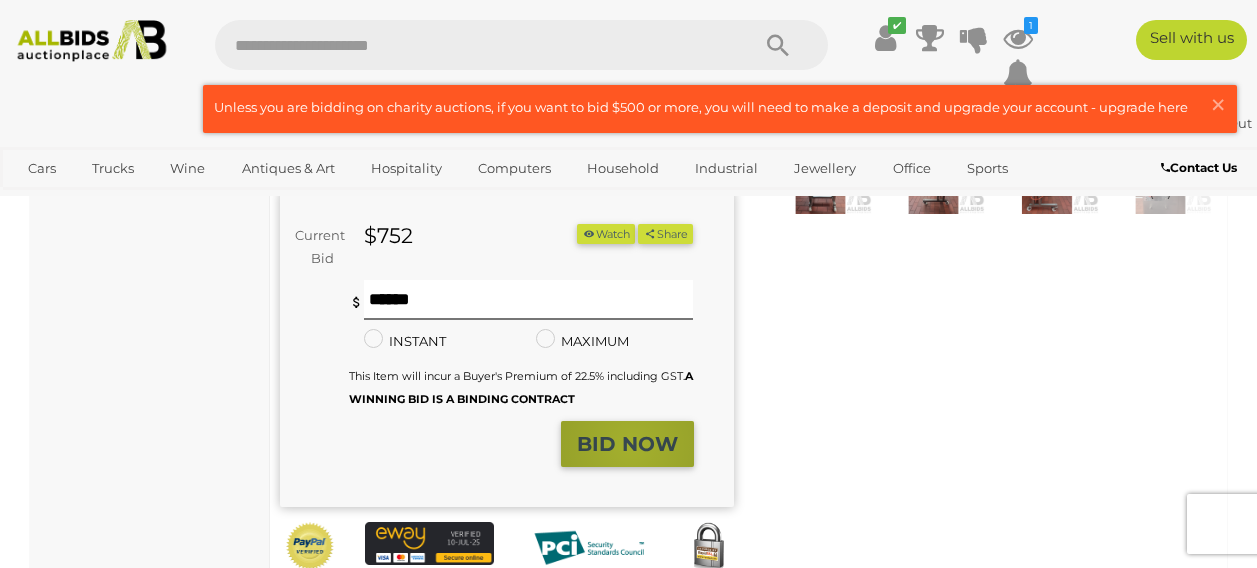 click on "BID NOW" at bounding box center [627, 444] 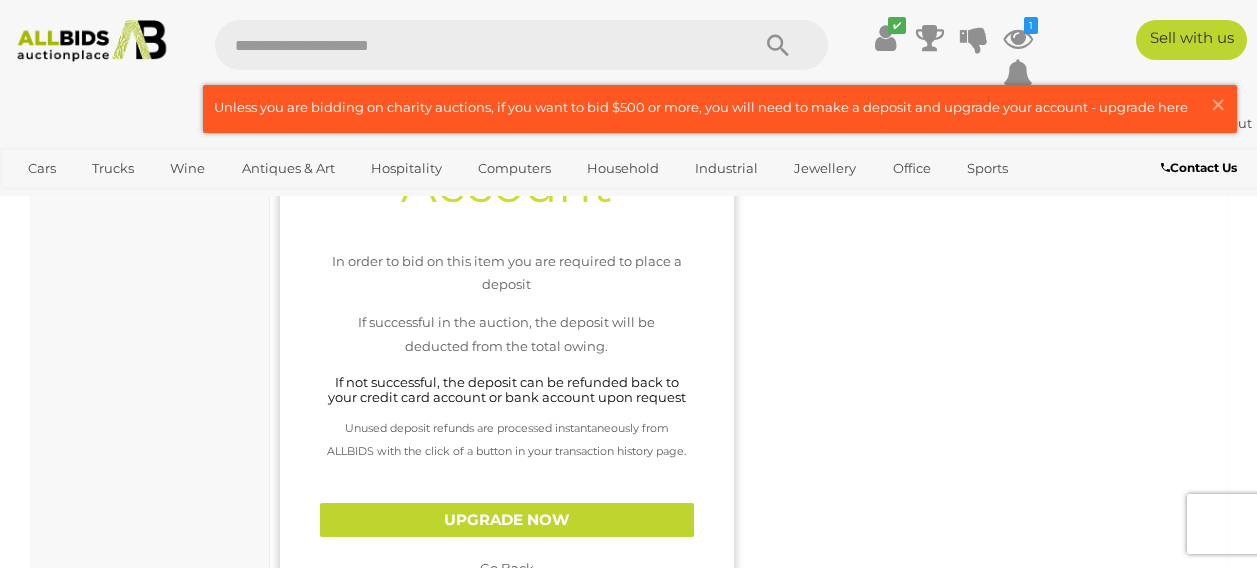 scroll, scrollTop: 600, scrollLeft: 0, axis: vertical 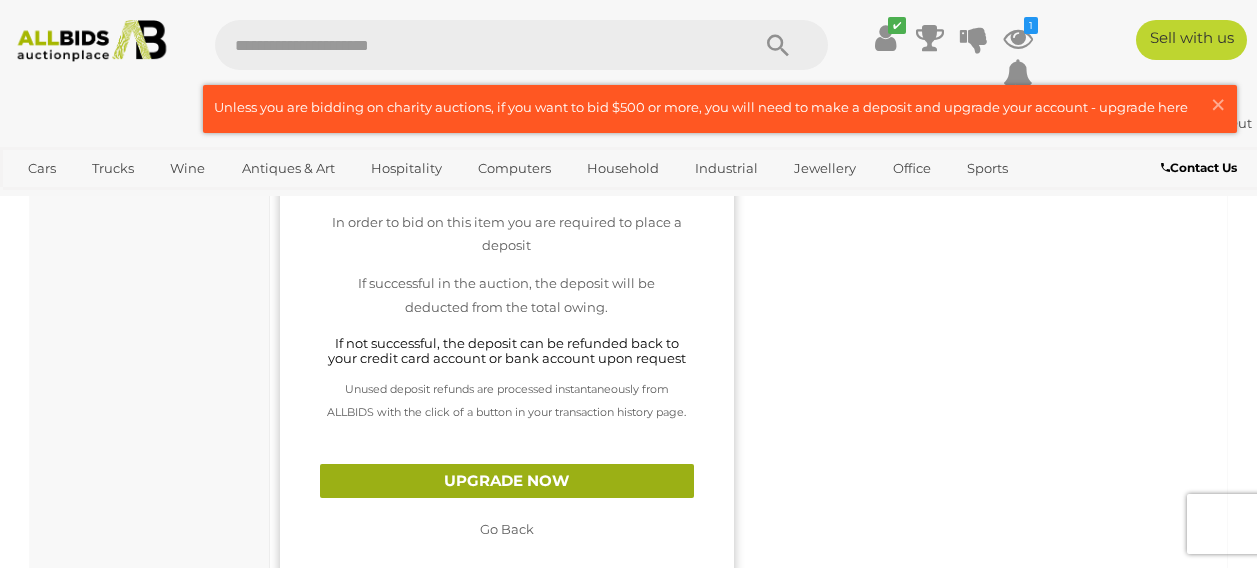 click on "UPGRADE NOW" at bounding box center [507, 481] 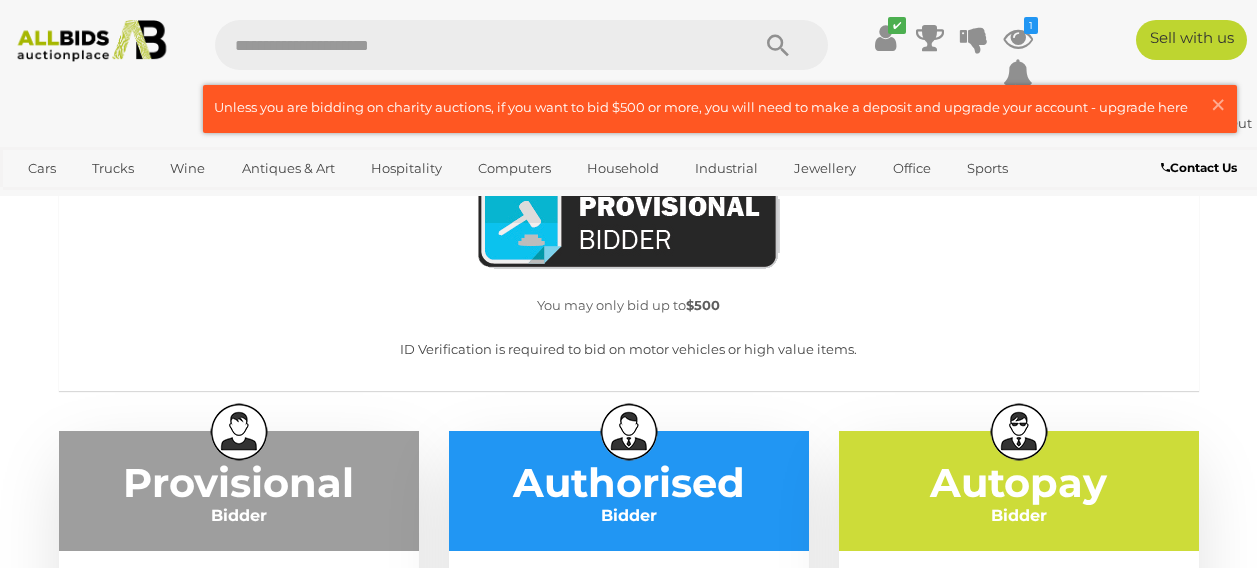 scroll, scrollTop: 200, scrollLeft: 0, axis: vertical 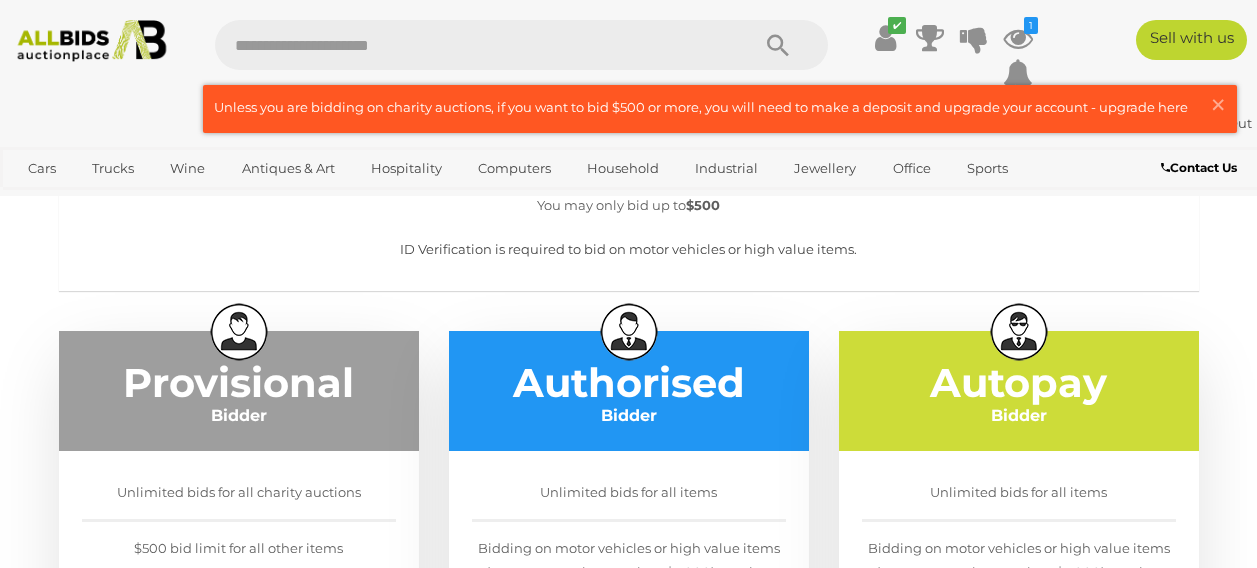 click at bounding box center [720, 109] 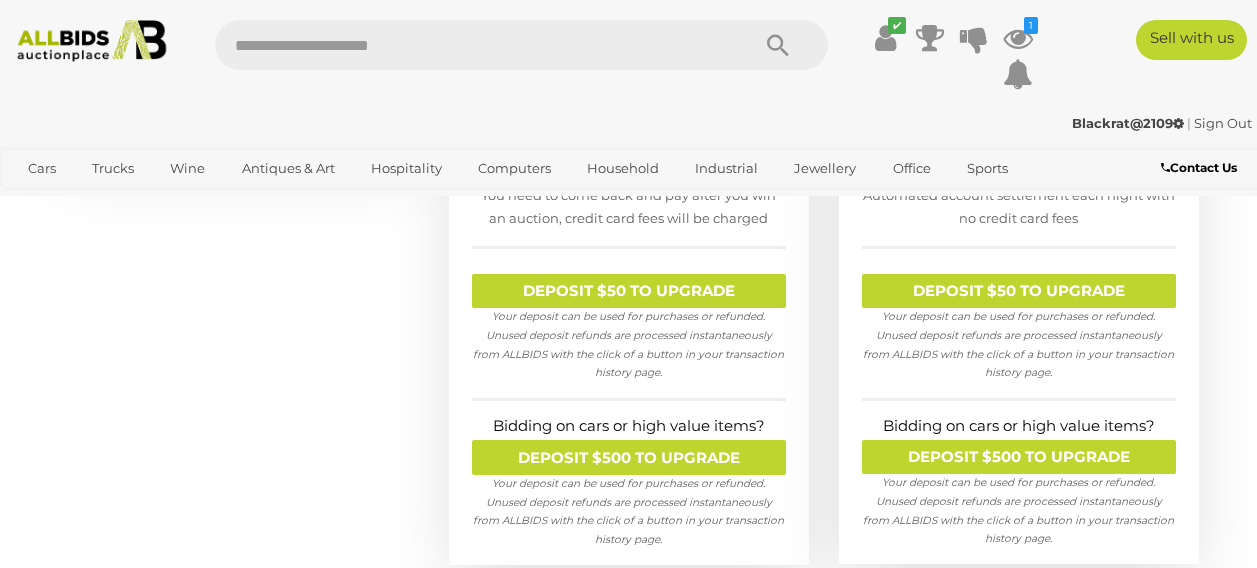 scroll, scrollTop: 700, scrollLeft: 0, axis: vertical 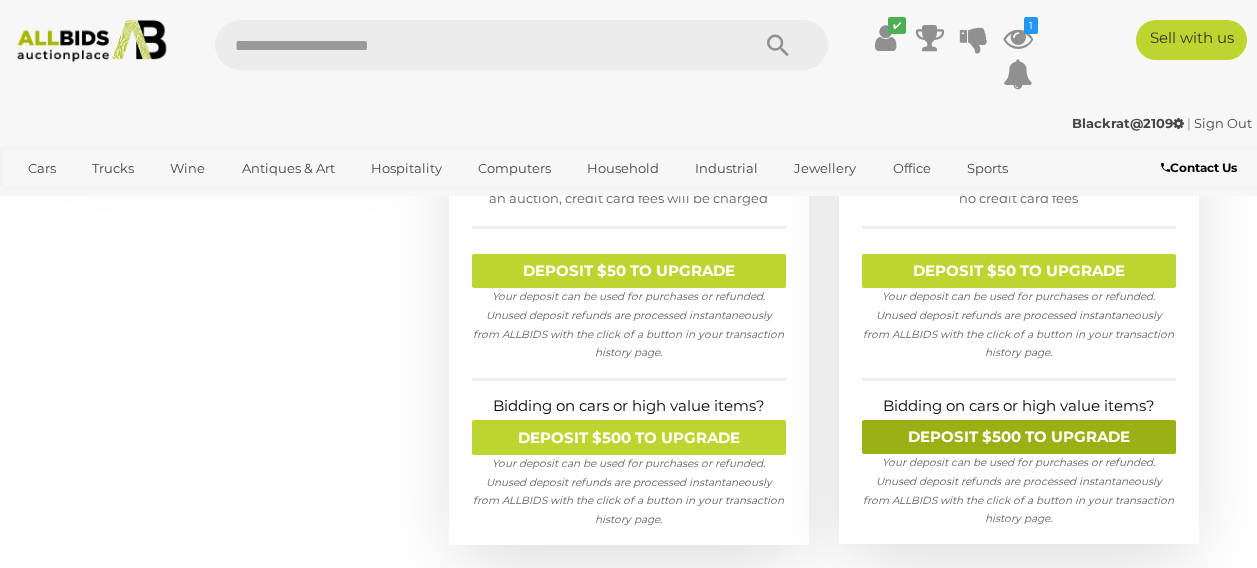 click on "DEPOSIT $500 TO UPGRADE" at bounding box center [1019, 437] 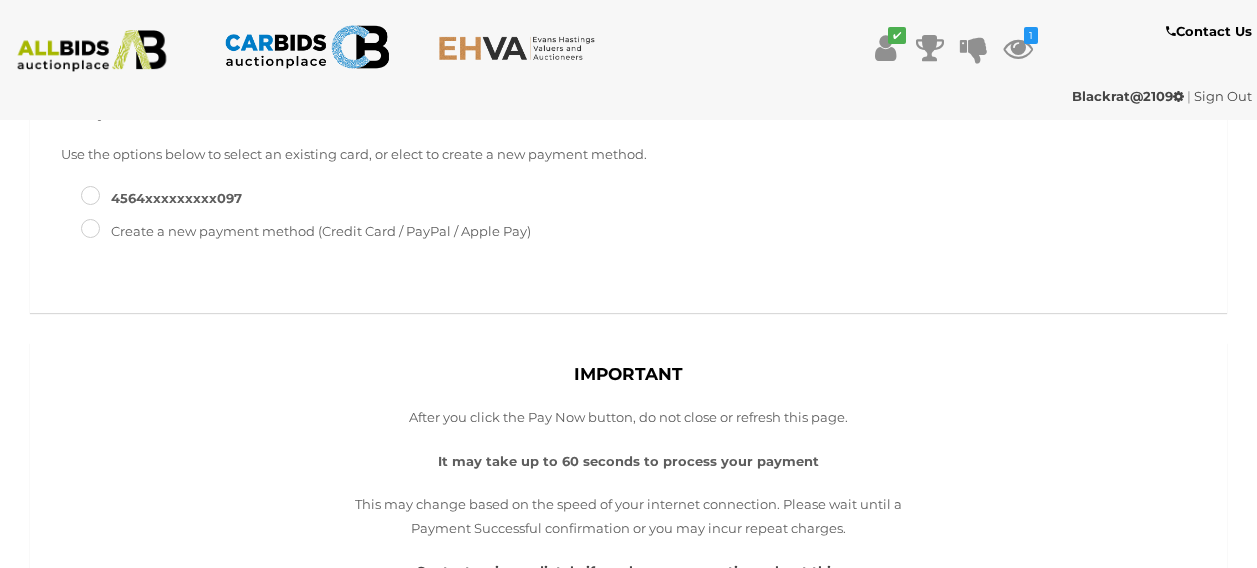 scroll, scrollTop: 600, scrollLeft: 0, axis: vertical 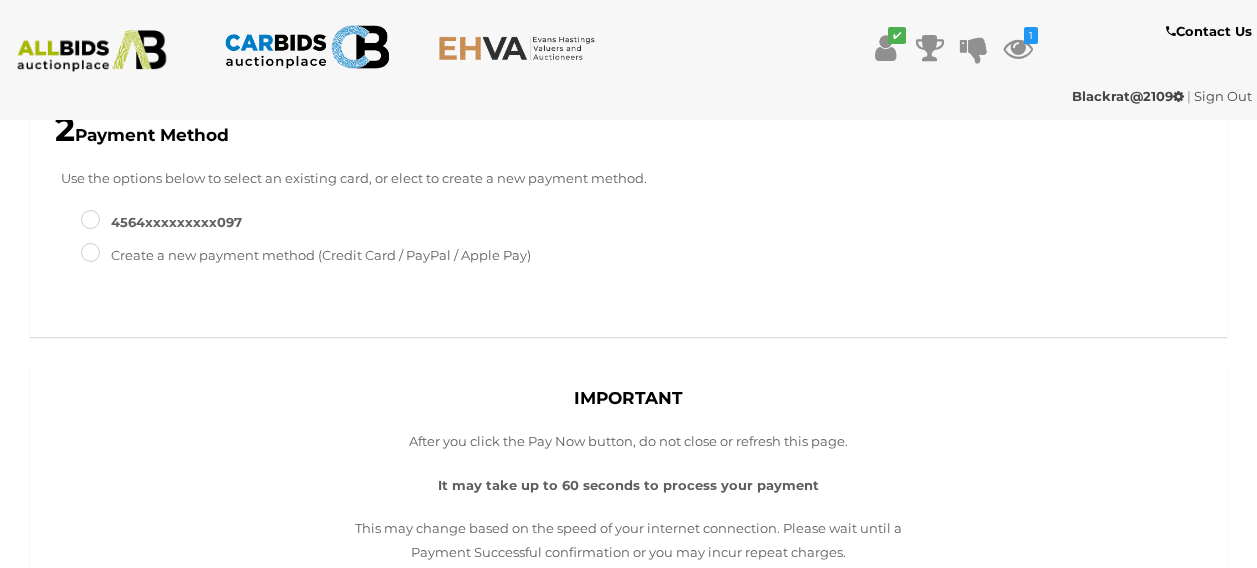 type on "******" 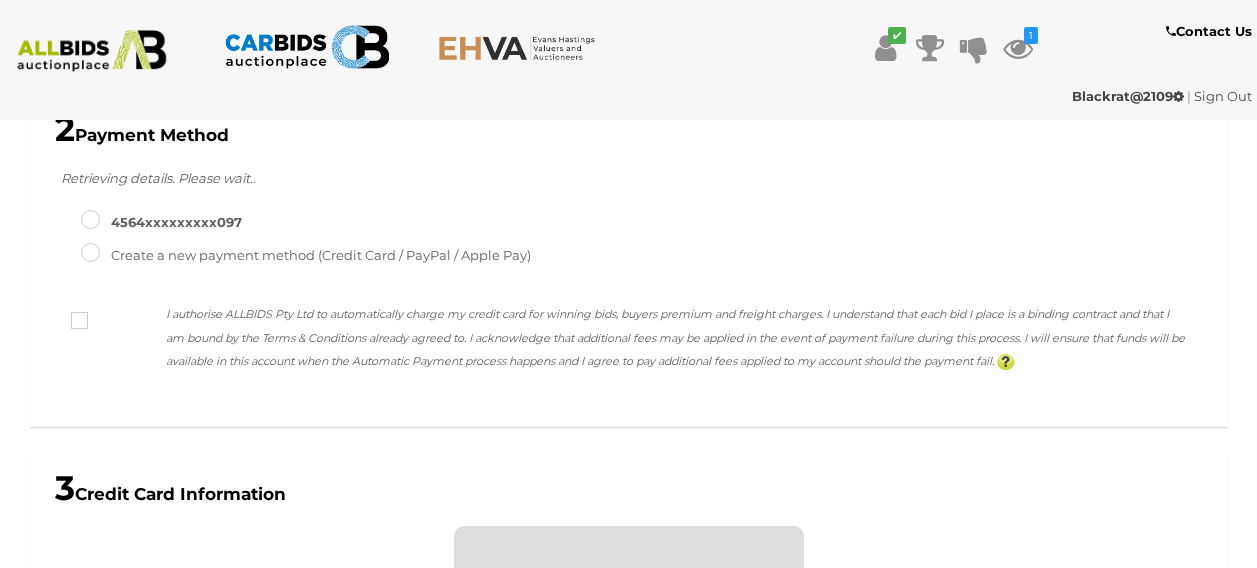 scroll, scrollTop: 861, scrollLeft: 0, axis: vertical 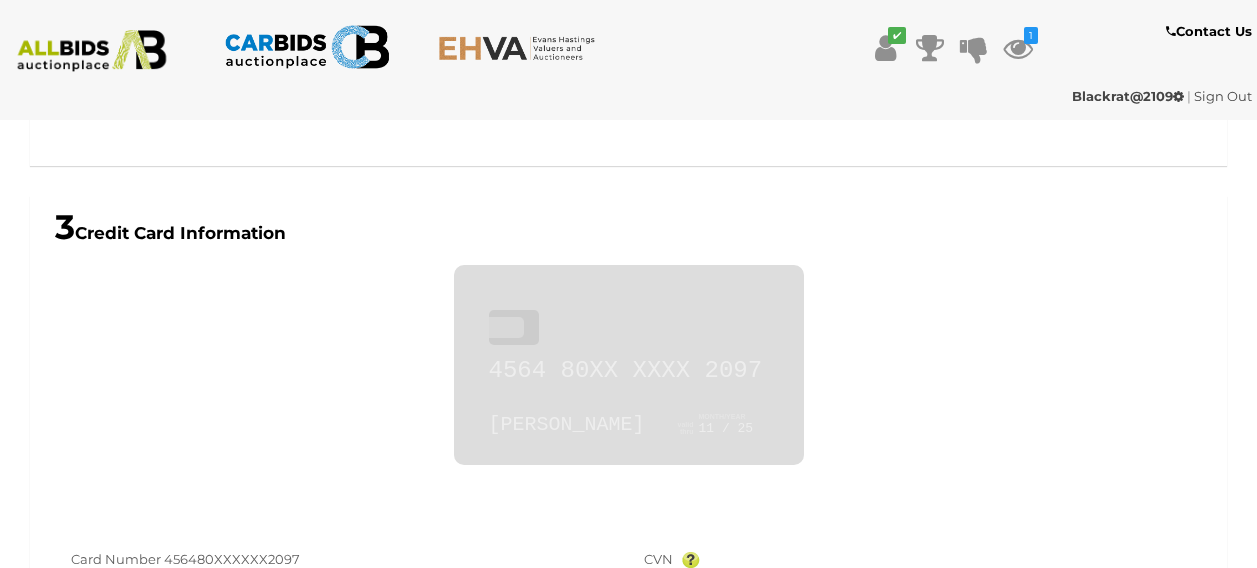 type on "**********" 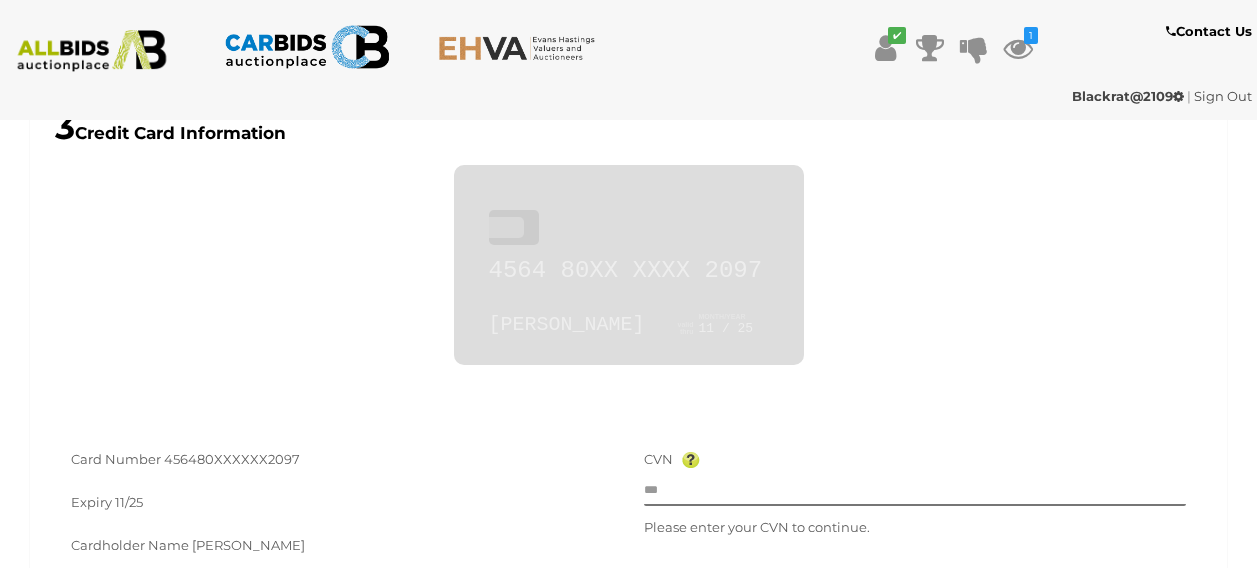 scroll, scrollTop: 1061, scrollLeft: 0, axis: vertical 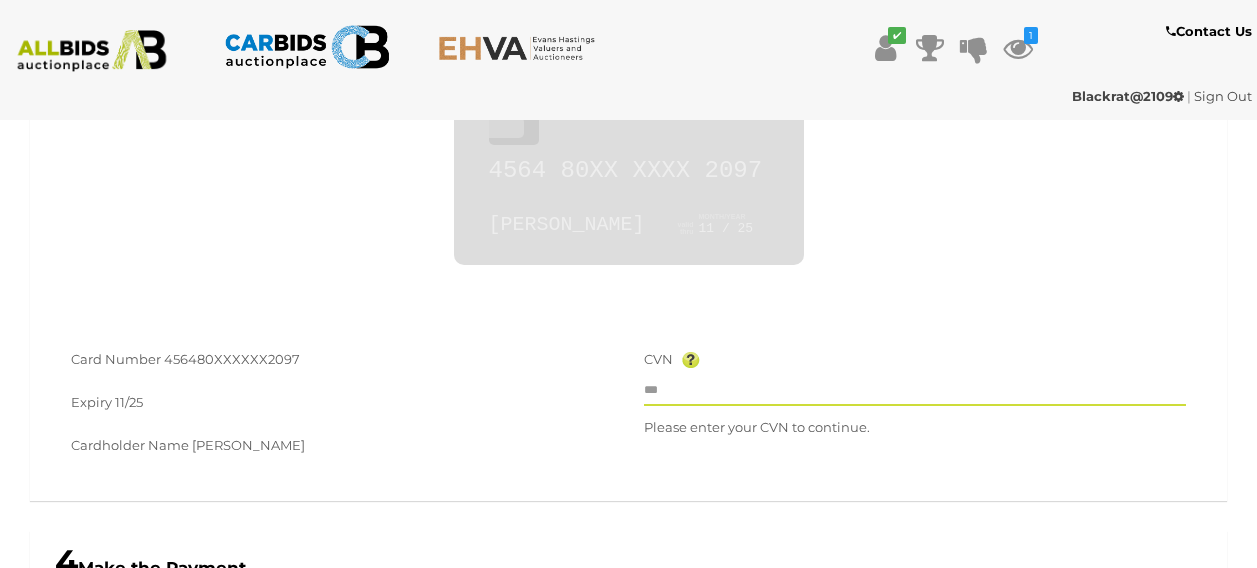 click at bounding box center [915, 391] 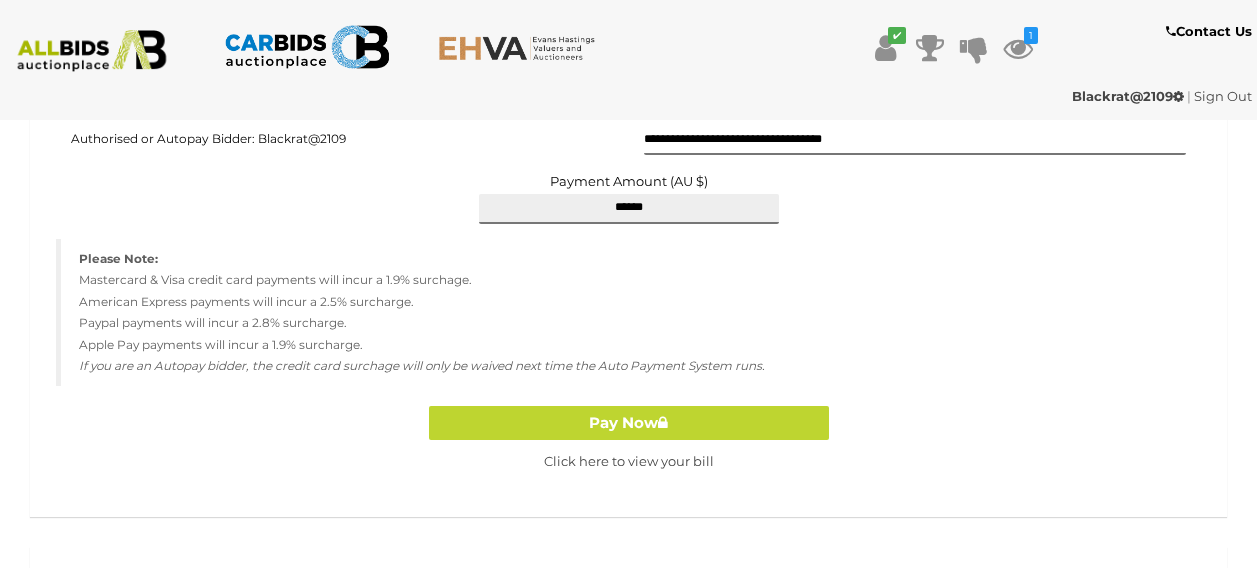 scroll, scrollTop: 1561, scrollLeft: 0, axis: vertical 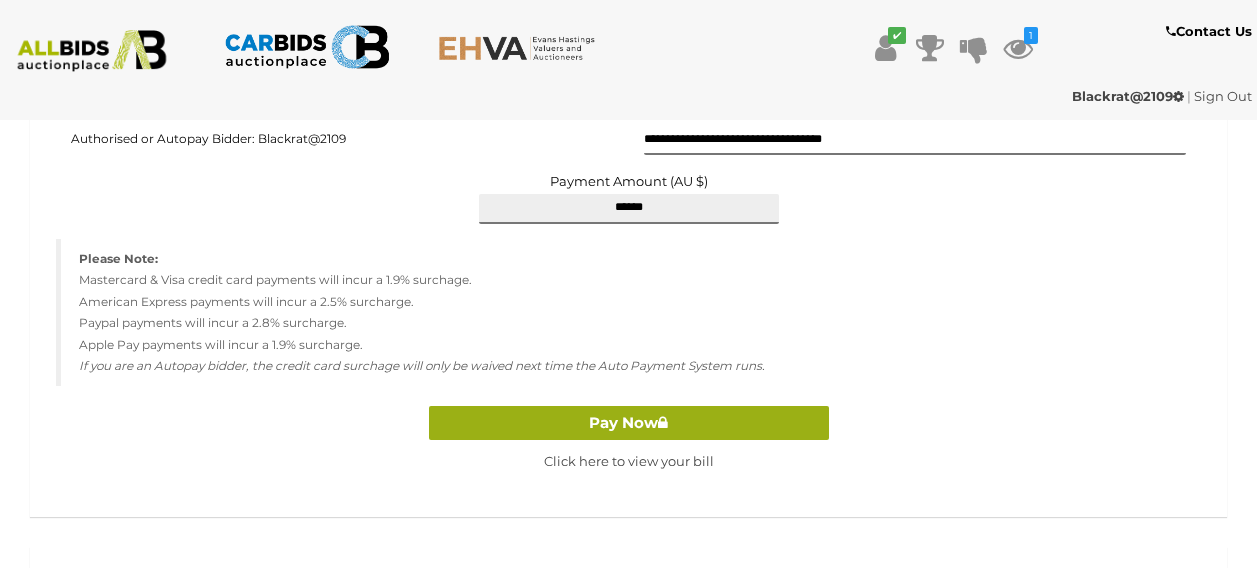 type on "***" 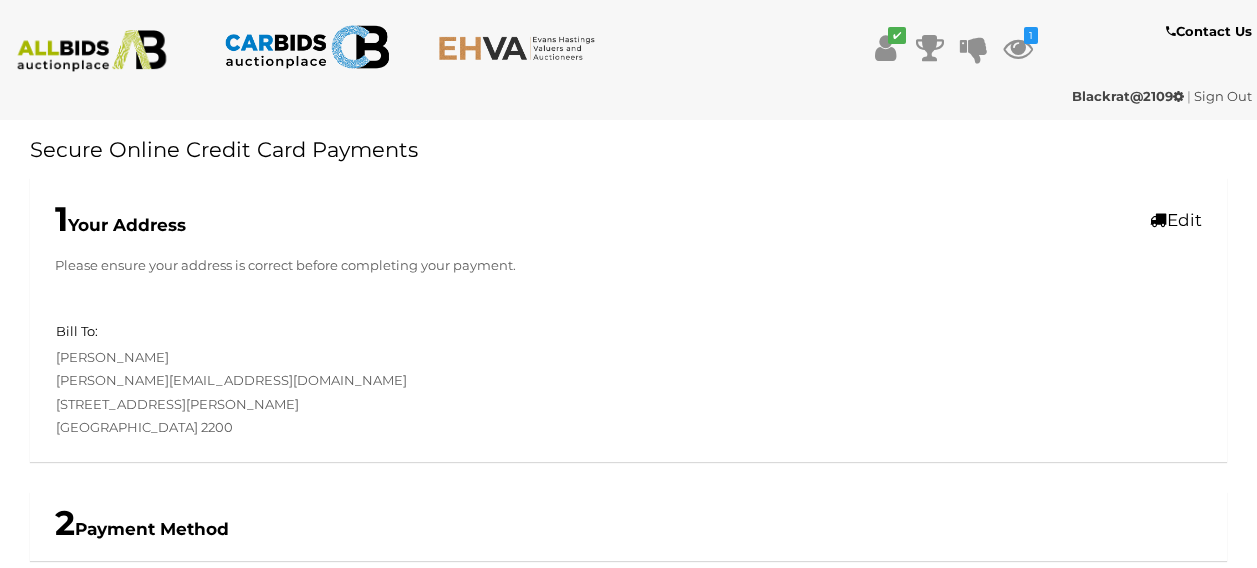 scroll, scrollTop: 538, scrollLeft: 0, axis: vertical 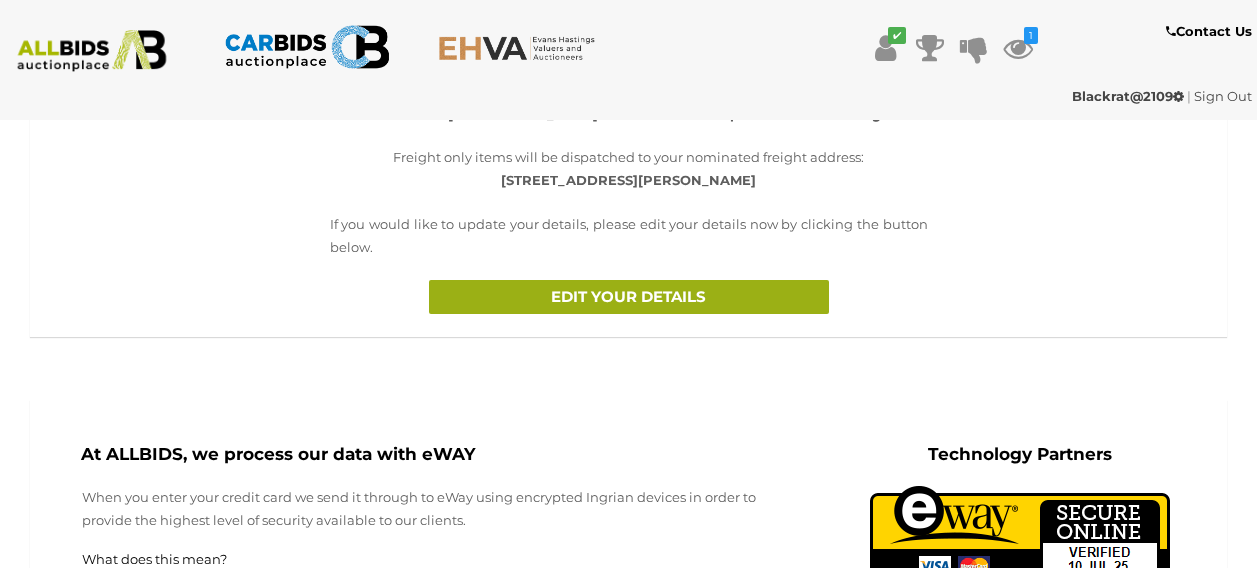 click on "EDIT YOUR DETAILS" at bounding box center [629, 297] 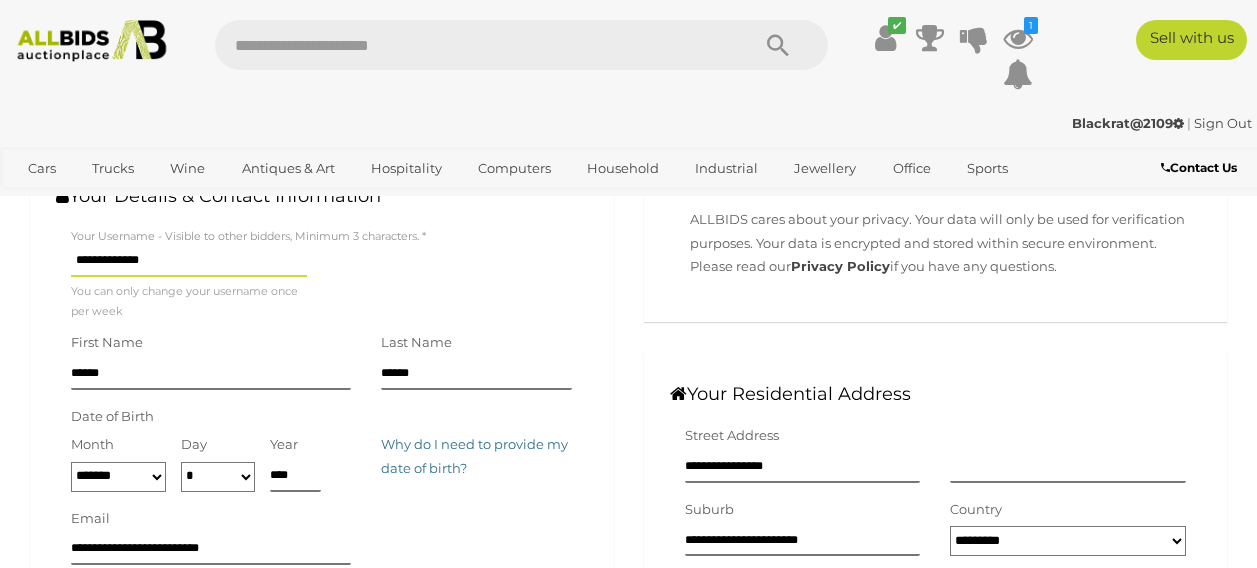 scroll, scrollTop: 300, scrollLeft: 0, axis: vertical 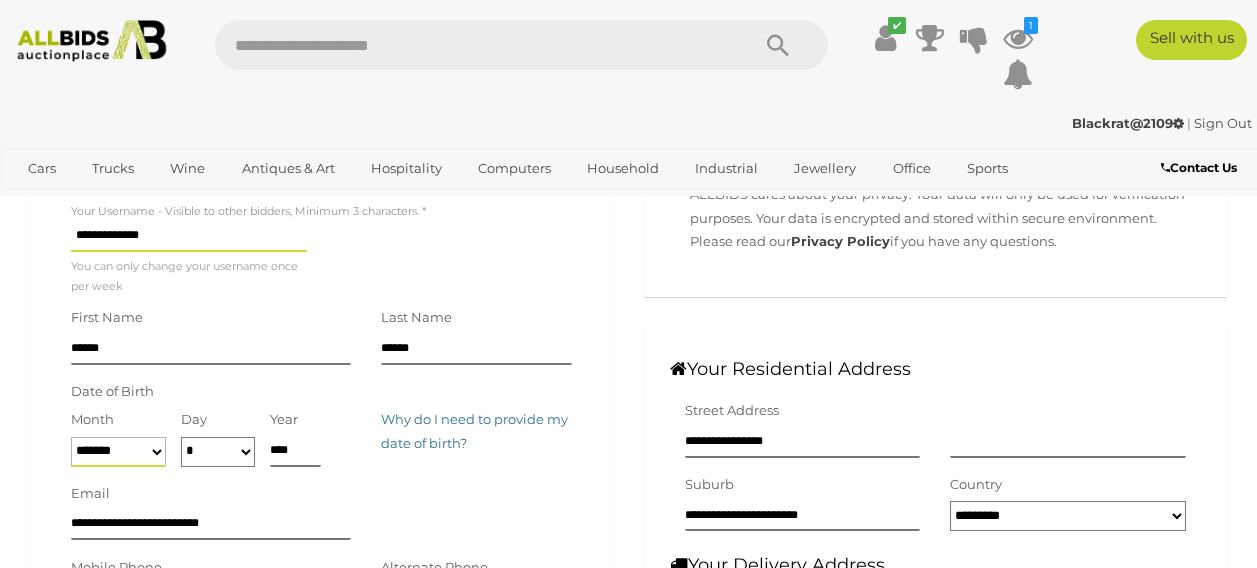 click on "******* ******** ***** ***** *** **** **** ****** ********* ******* ******** ********" at bounding box center (118, 452) 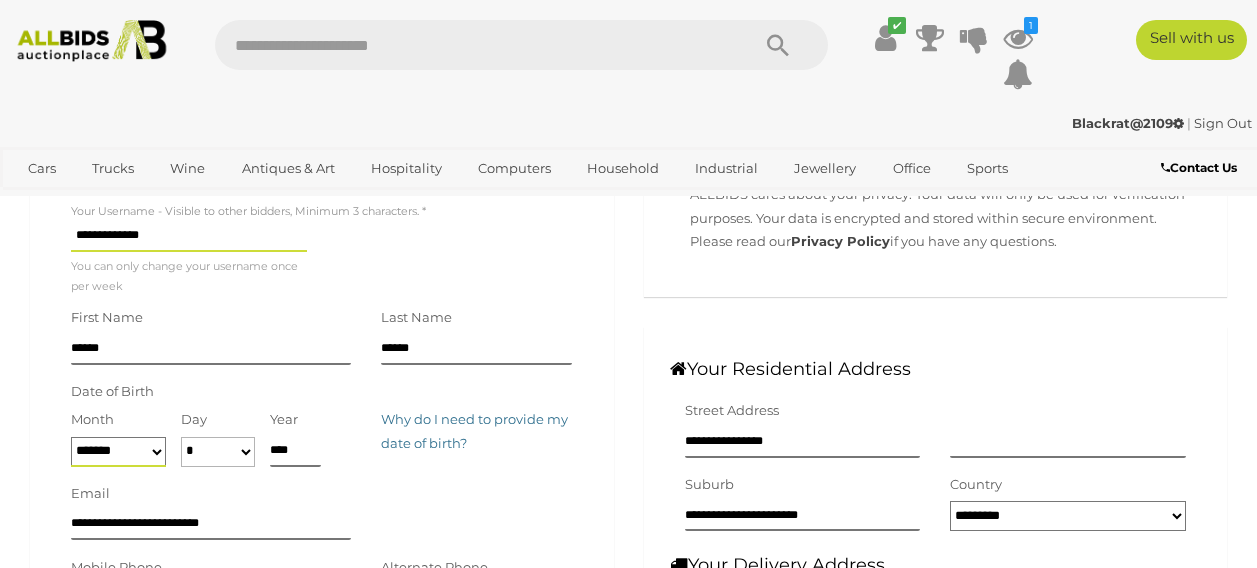 click on "* * * * * * * * * ** ** ** ** ** ** ** ** ** ** ** ** ** ** ** ** ** ** ** ** **" at bounding box center [217, 452] 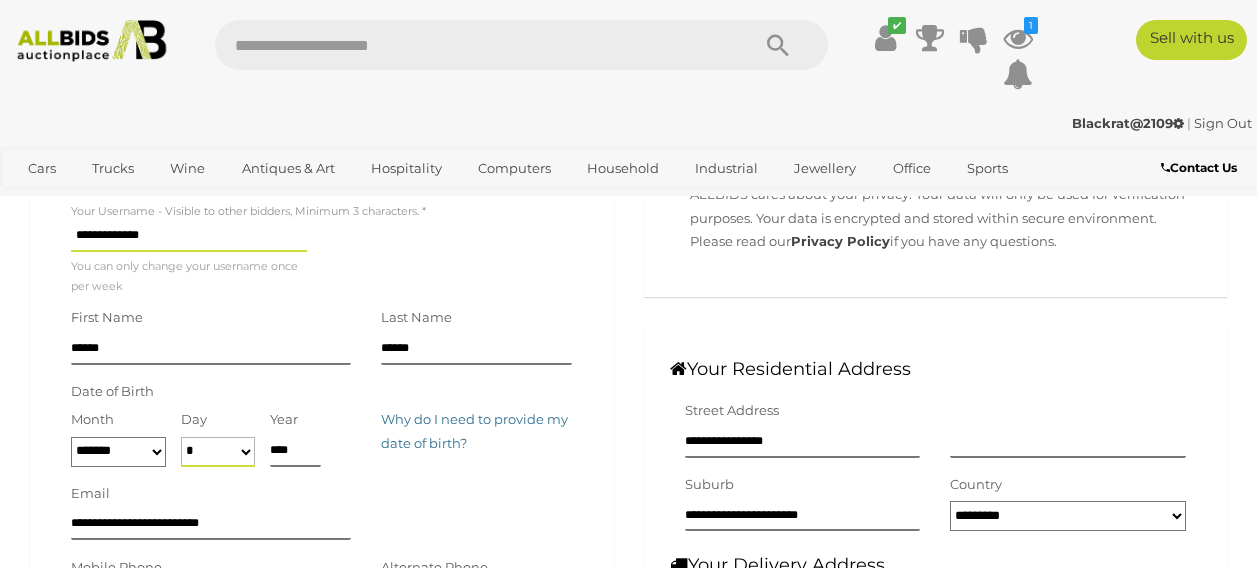 select on "**" 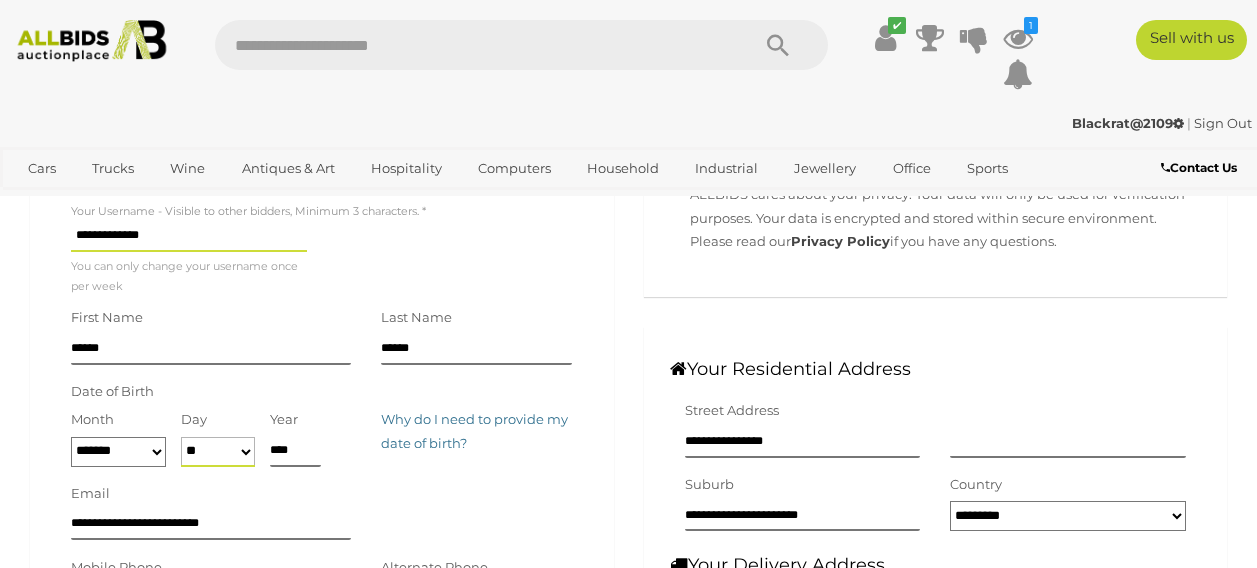 click on "* * * * * * * * * ** ** ** ** ** ** ** ** ** ** ** ** ** ** ** ** ** ** ** ** **" at bounding box center [217, 452] 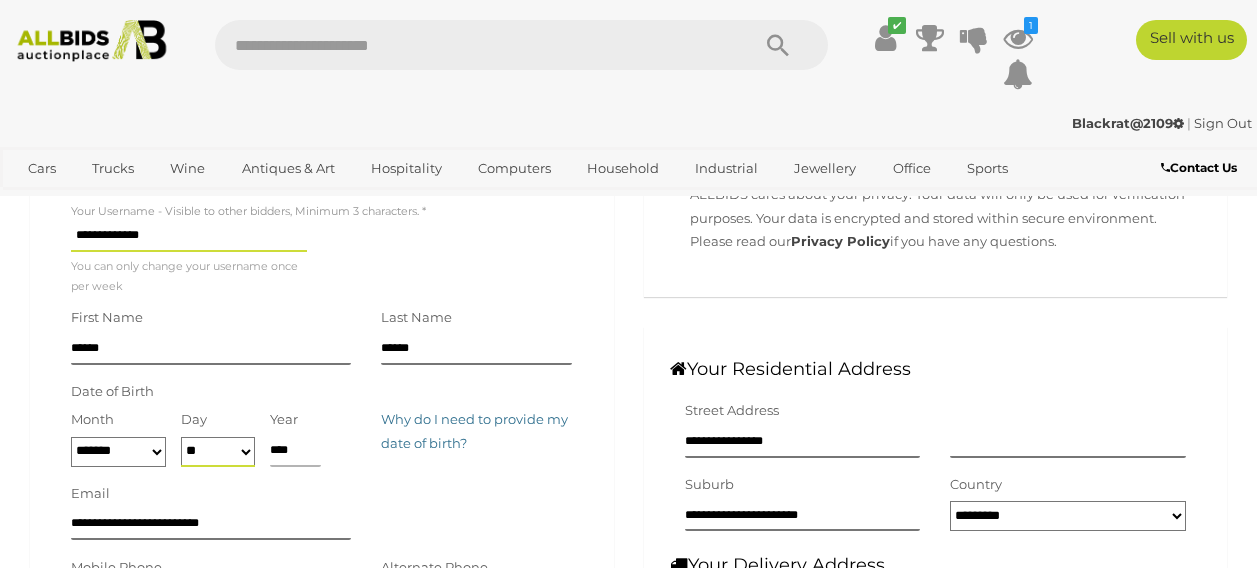 click on "****" at bounding box center (295, 452) 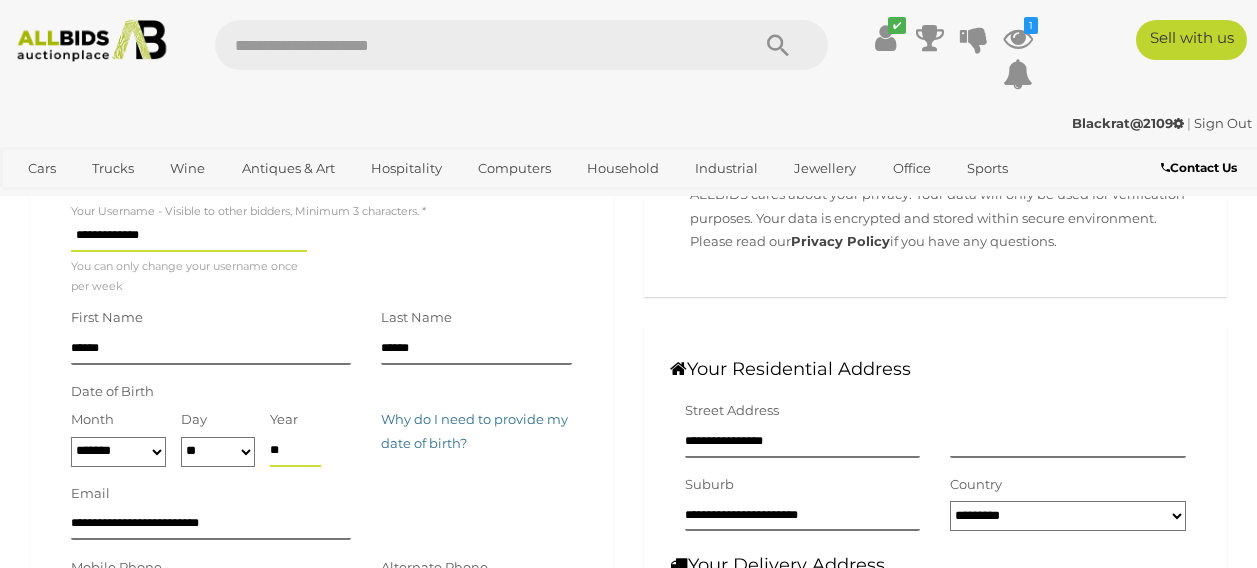 type on "****" 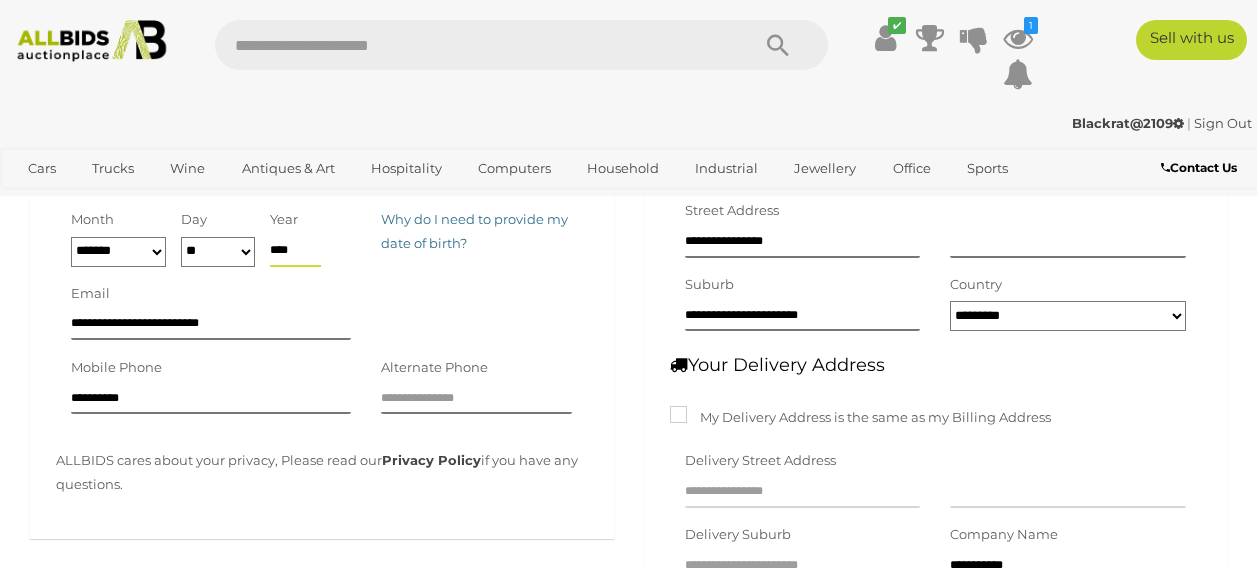 scroll, scrollTop: 600, scrollLeft: 0, axis: vertical 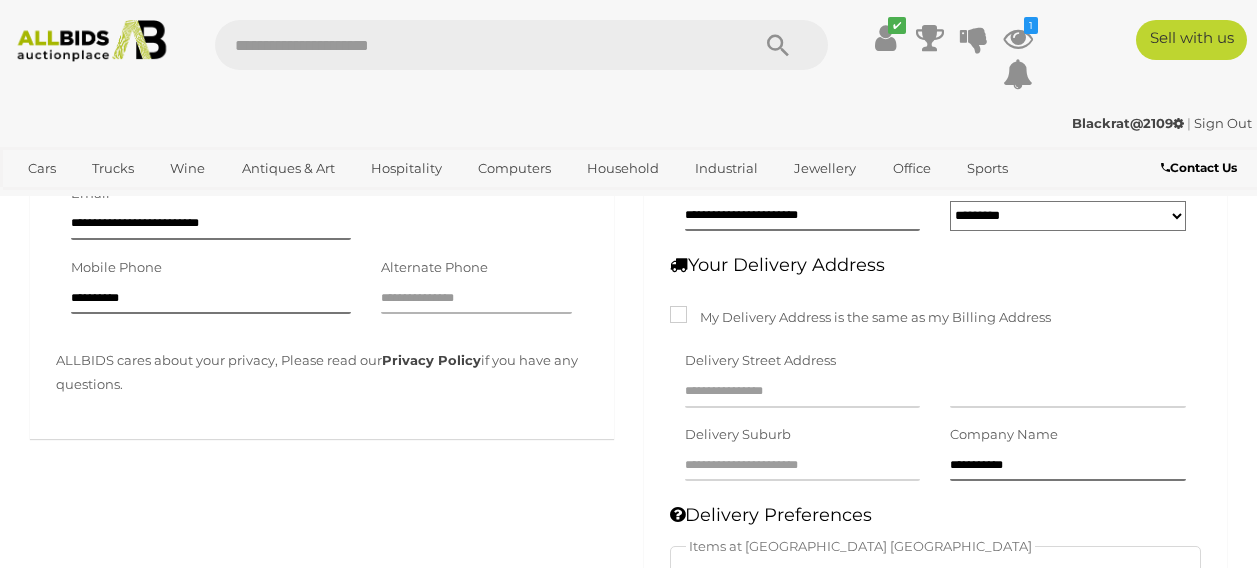 click at bounding box center (476, 299) 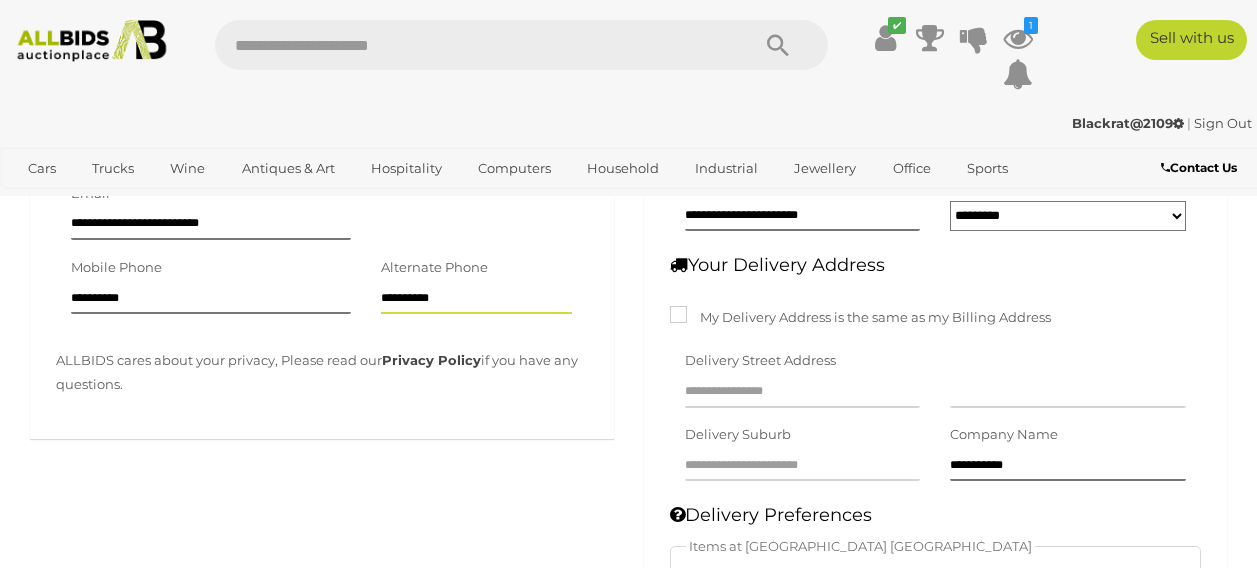 click on "ALLBIDS cares about your privacy, Please read our  Privacy Policy  if you have any questions." at bounding box center (322, 382) 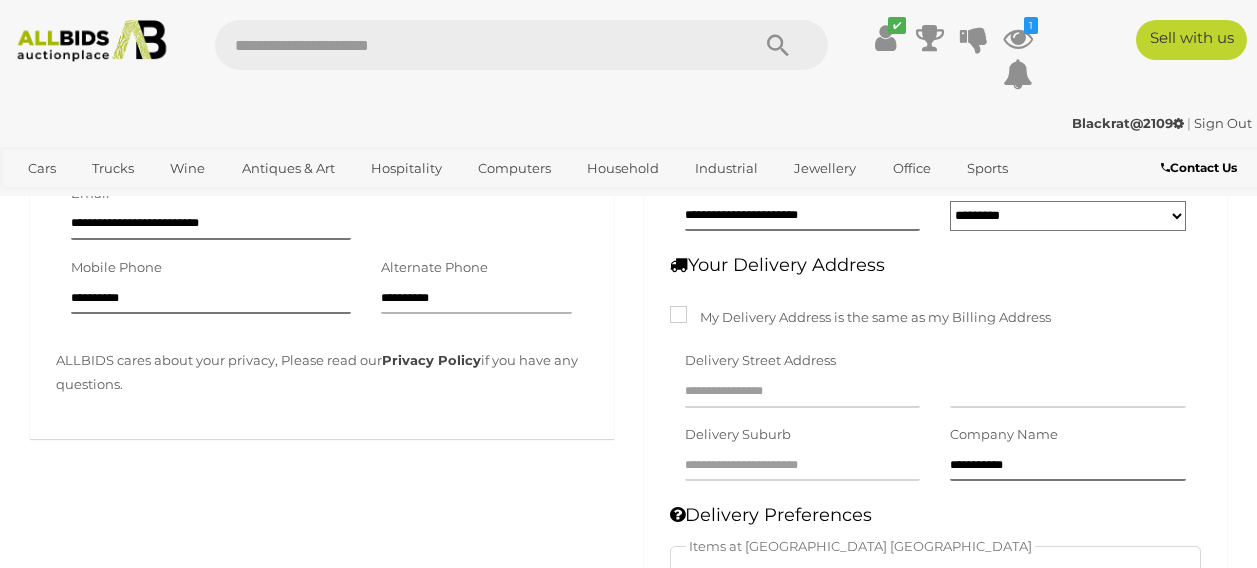 click on "**********" at bounding box center [476, 299] 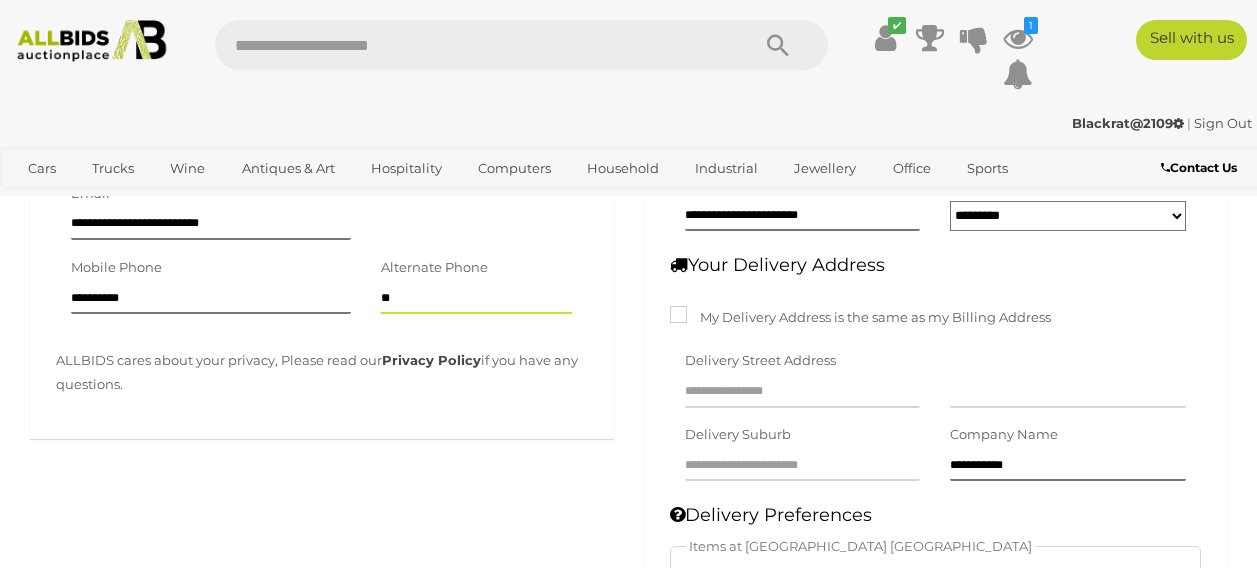 type on "*" 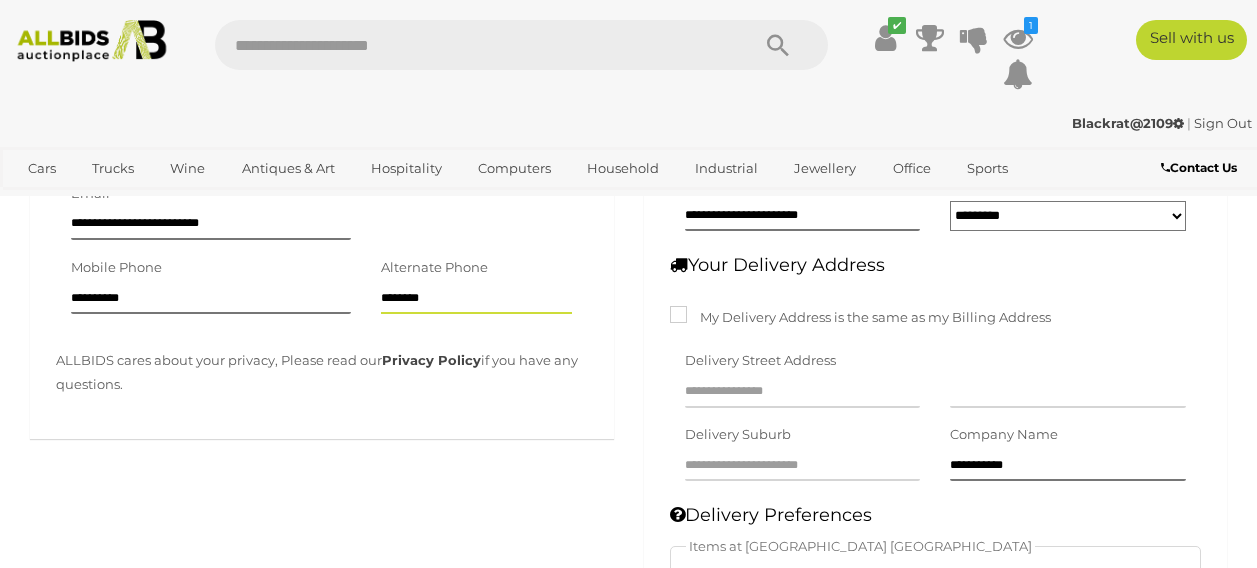 type on "**********" 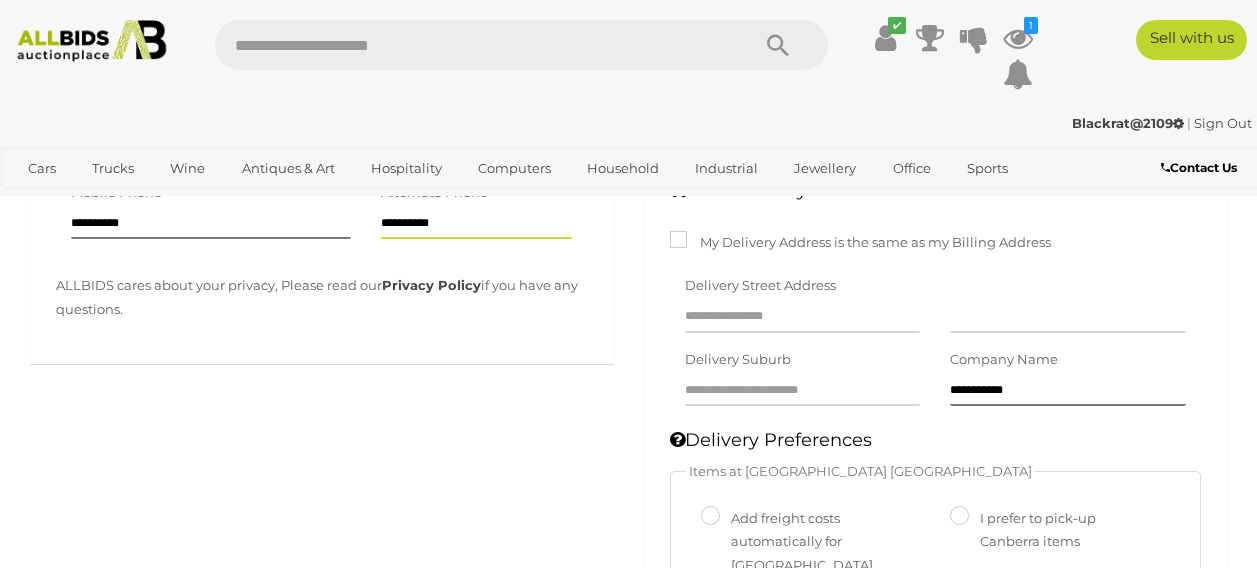 scroll, scrollTop: 700, scrollLeft: 0, axis: vertical 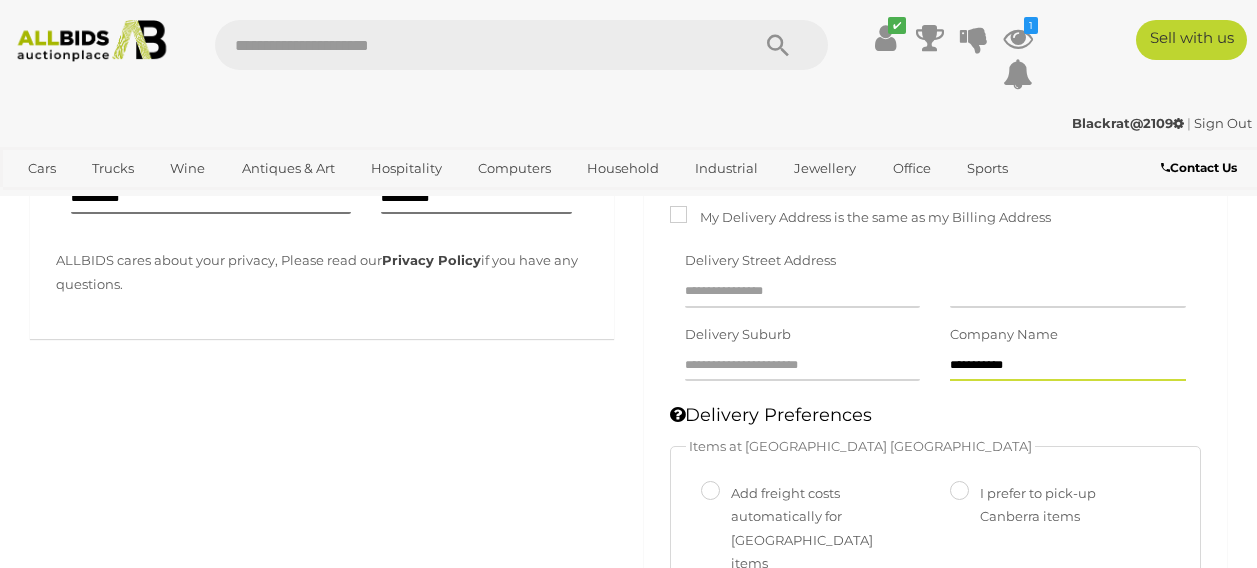 click on "**********" at bounding box center [1068, 366] 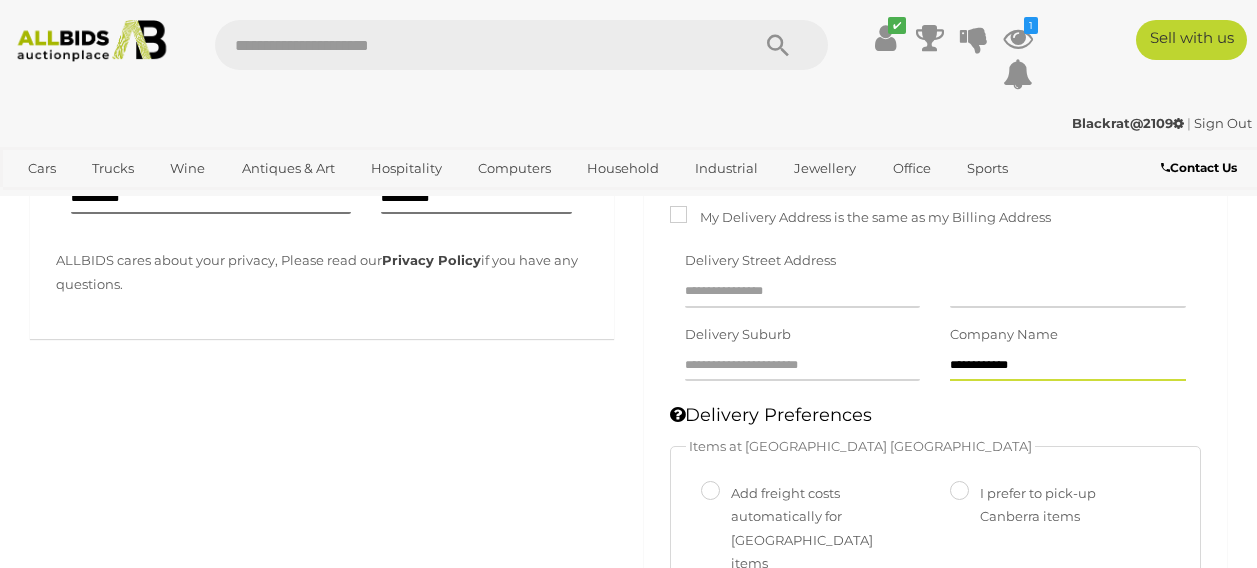 type on "**********" 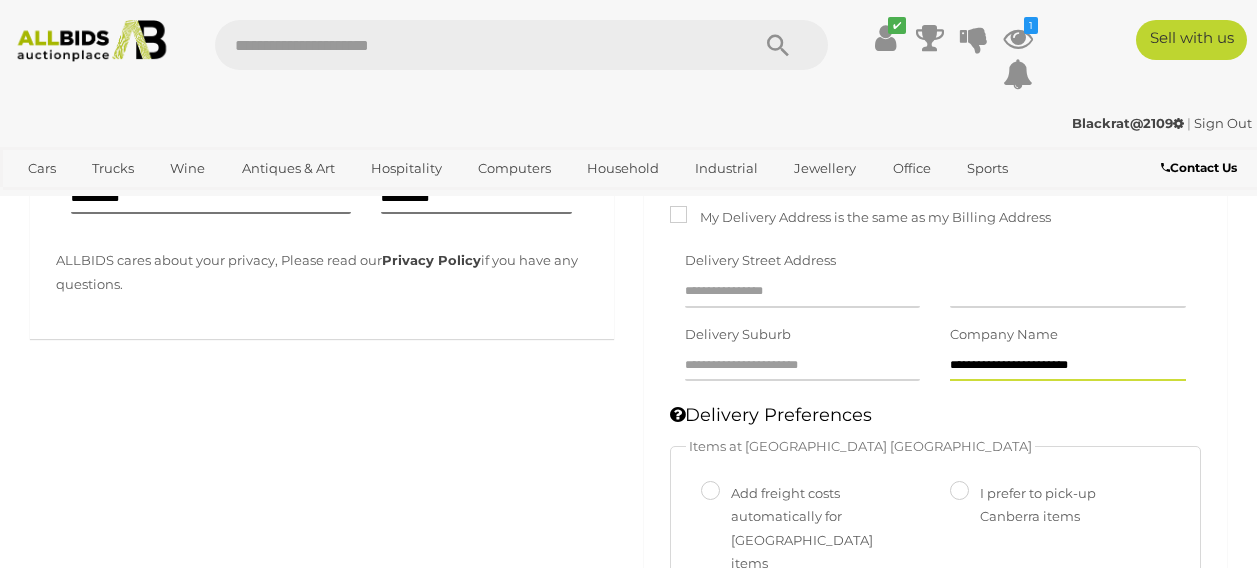 type on "**********" 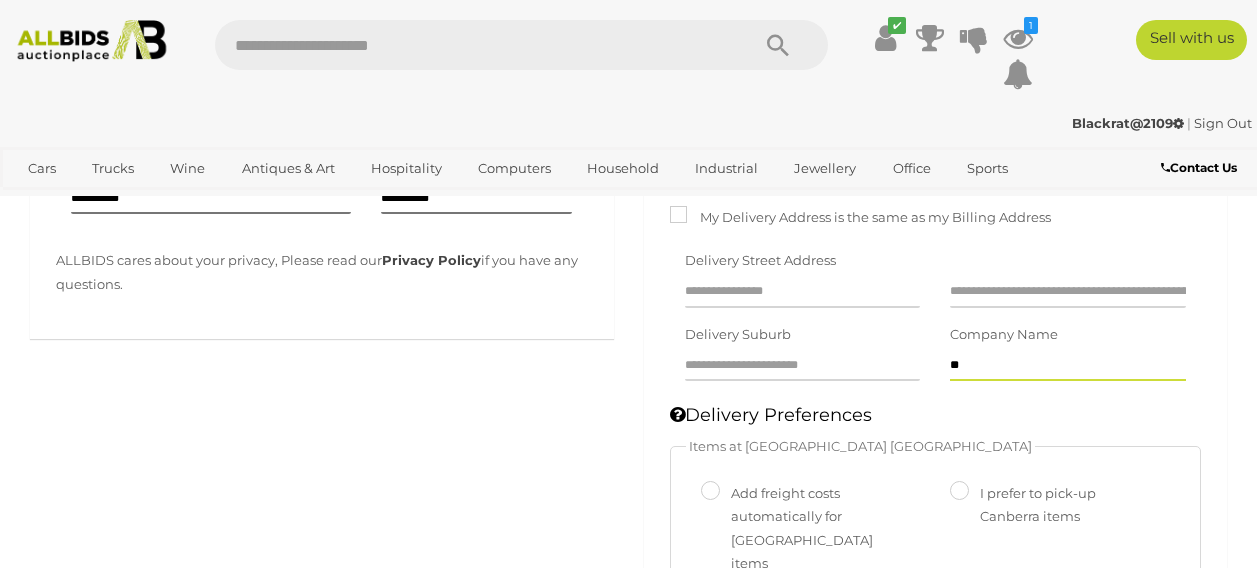 type on "*" 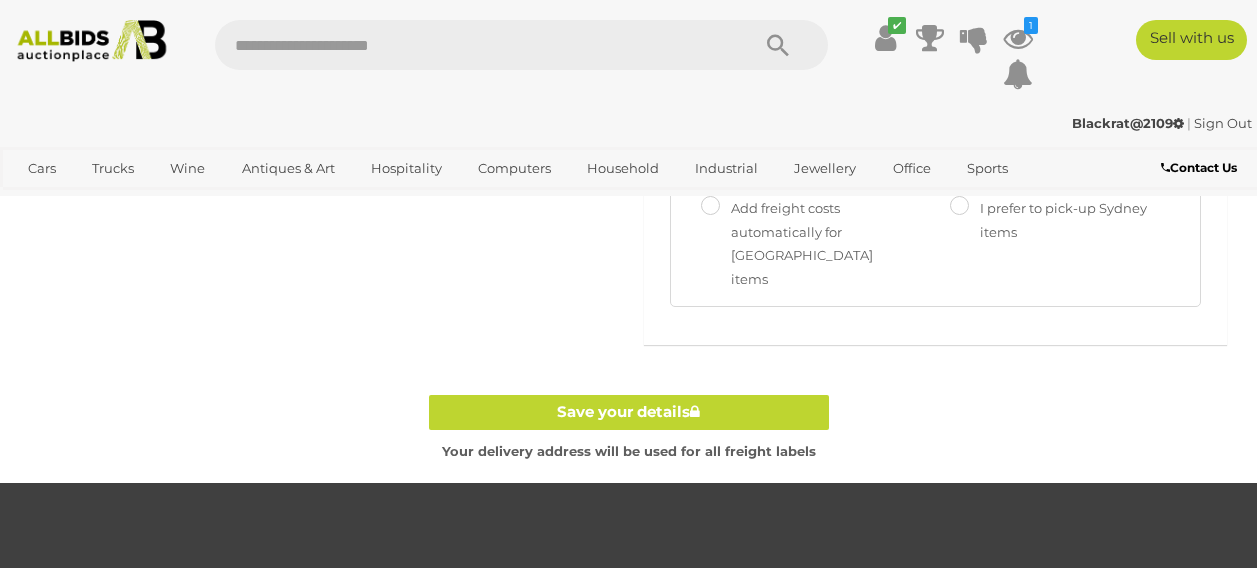 scroll, scrollTop: 1200, scrollLeft: 0, axis: vertical 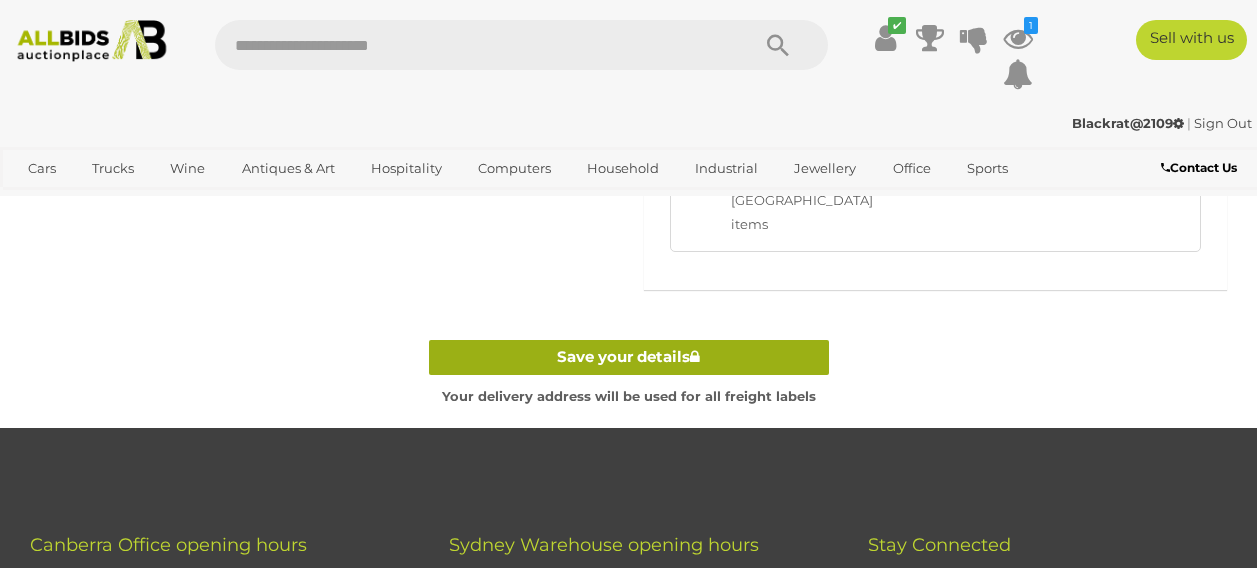 type on "**********" 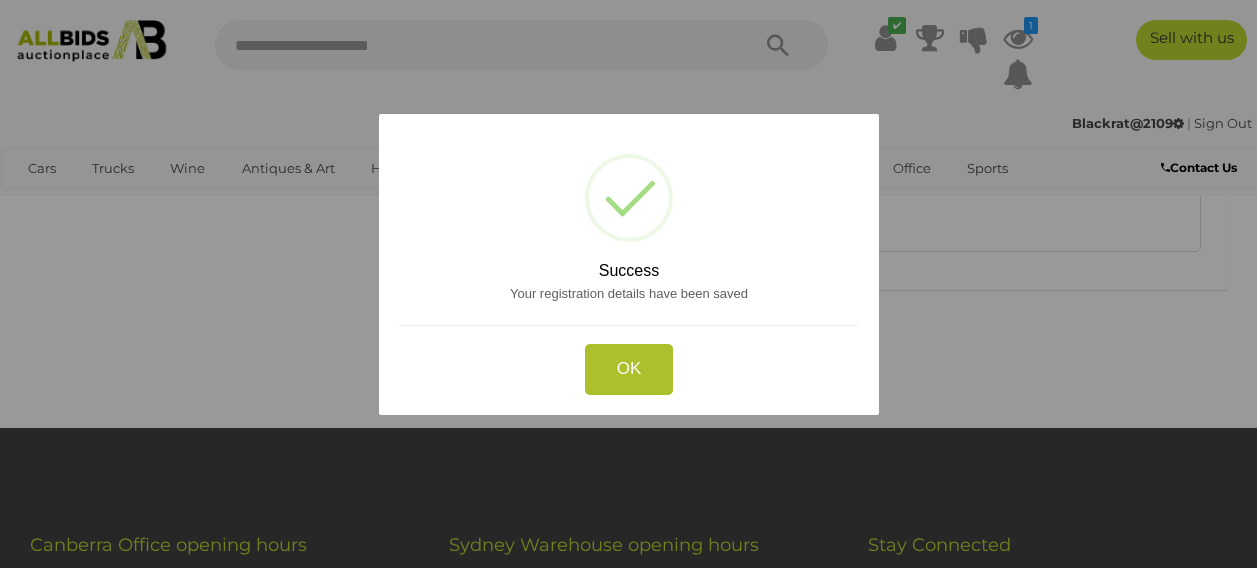 click on "OK" at bounding box center [628, 369] 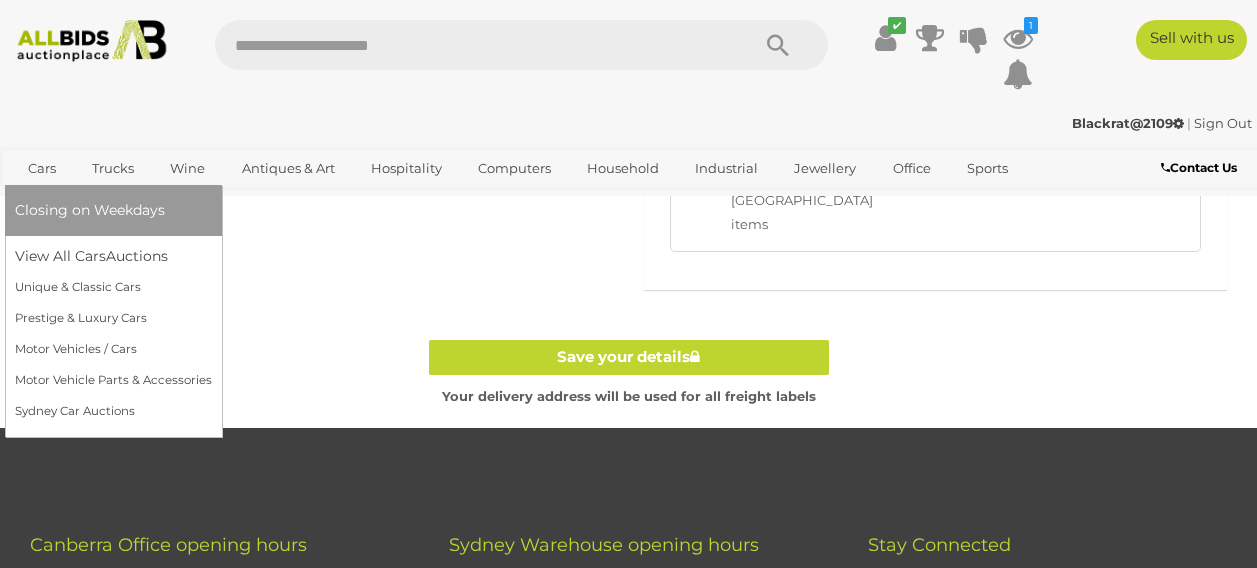 click on "Cars" at bounding box center [42, 168] 